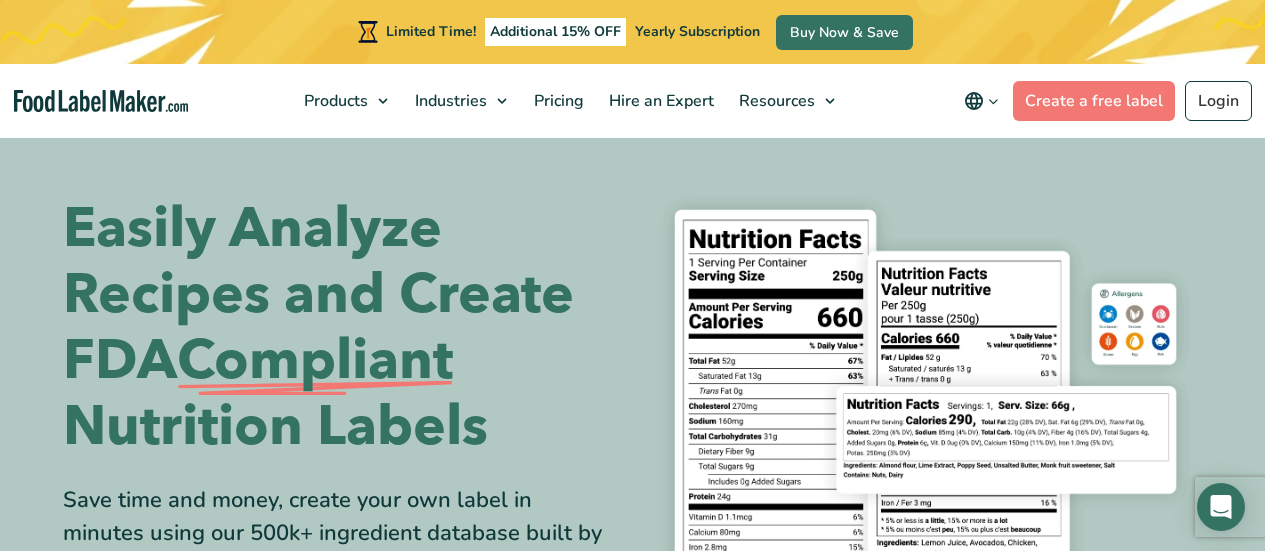 scroll, scrollTop: 0, scrollLeft: 0, axis: both 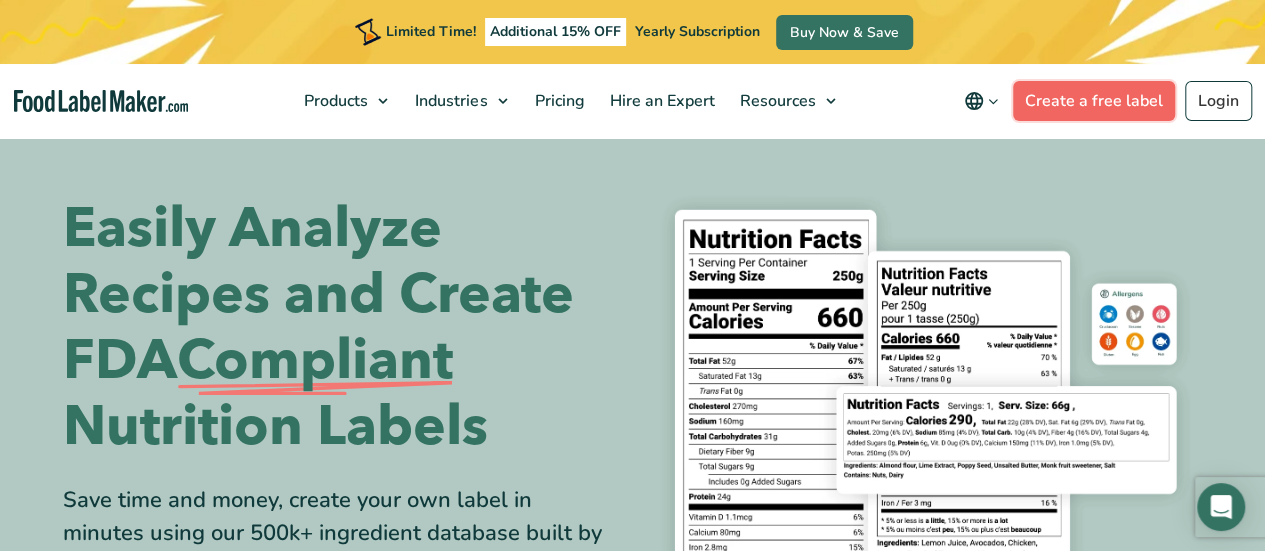 click on "Create a free label" at bounding box center [1094, 101] 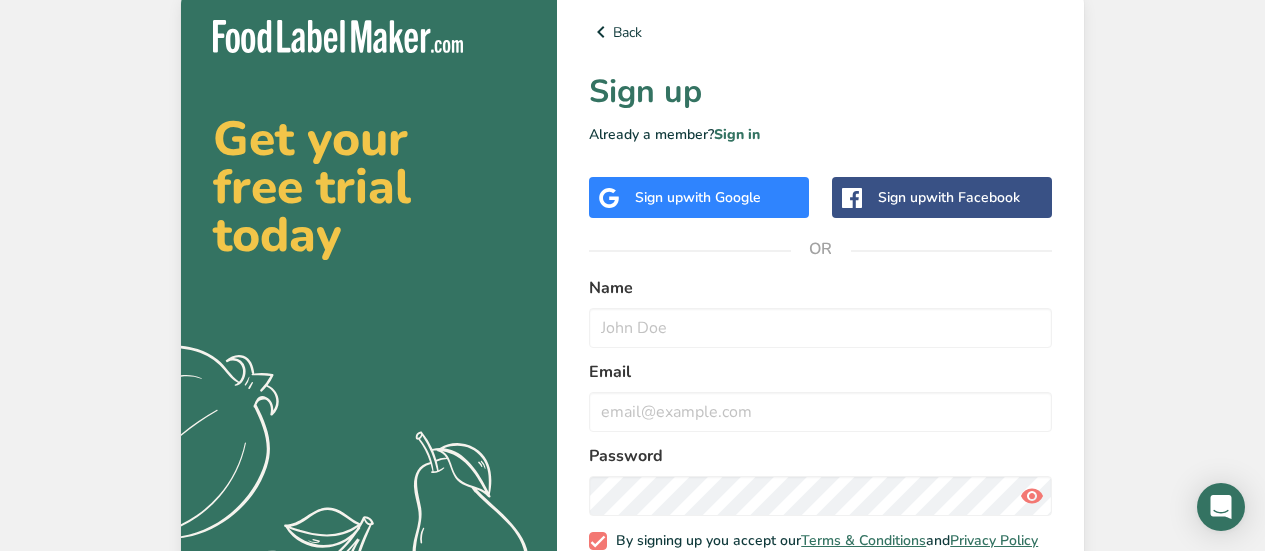 scroll, scrollTop: 0, scrollLeft: 0, axis: both 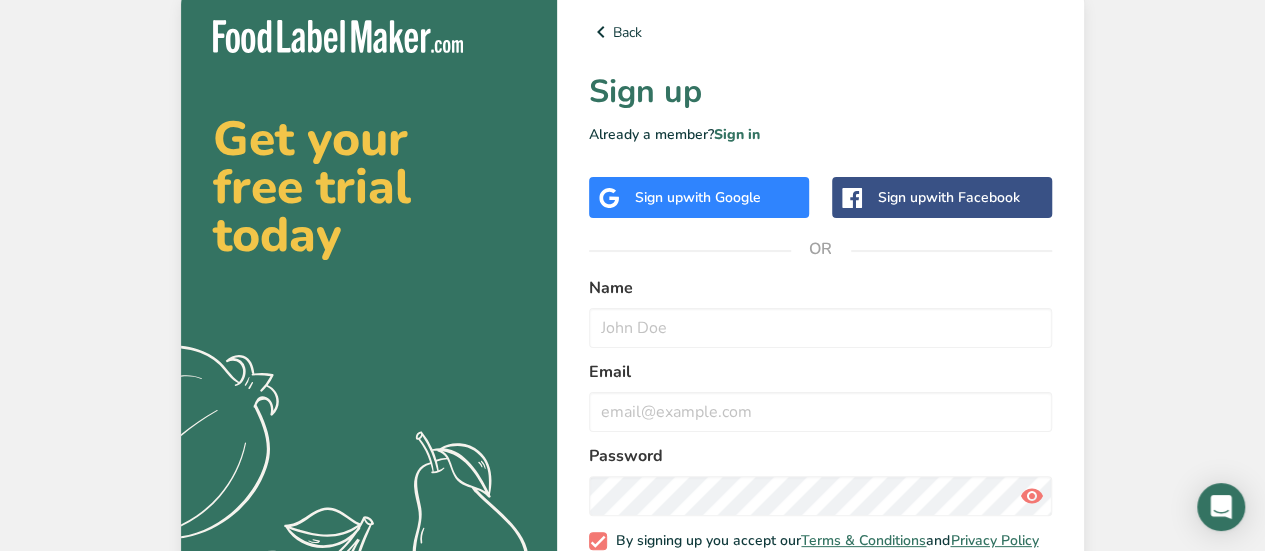 click on "with Google" at bounding box center (722, 197) 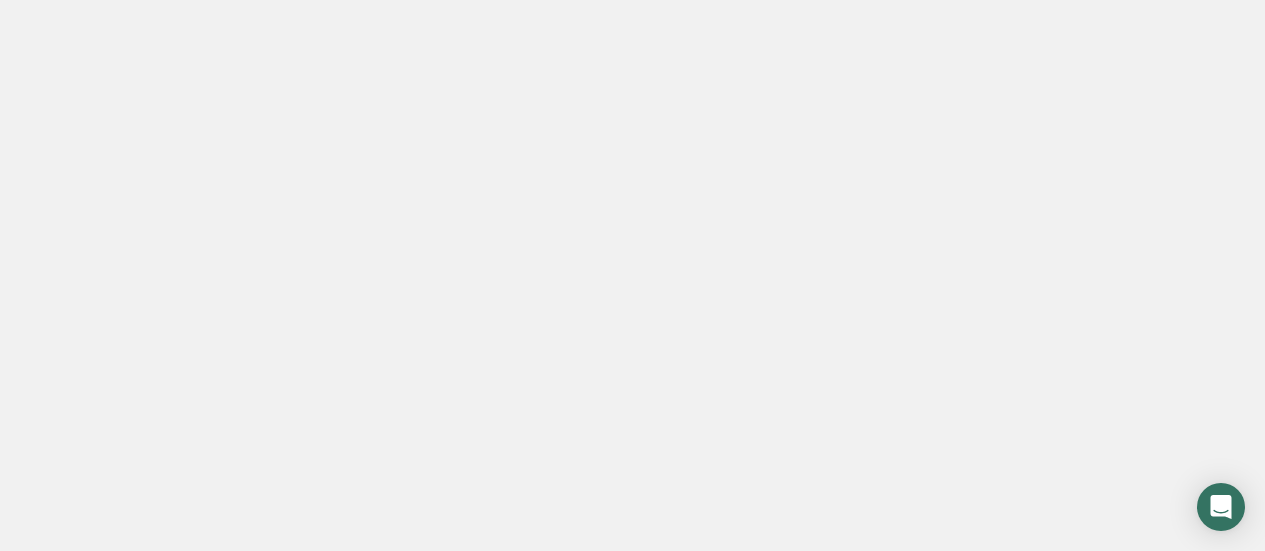 scroll, scrollTop: 0, scrollLeft: 0, axis: both 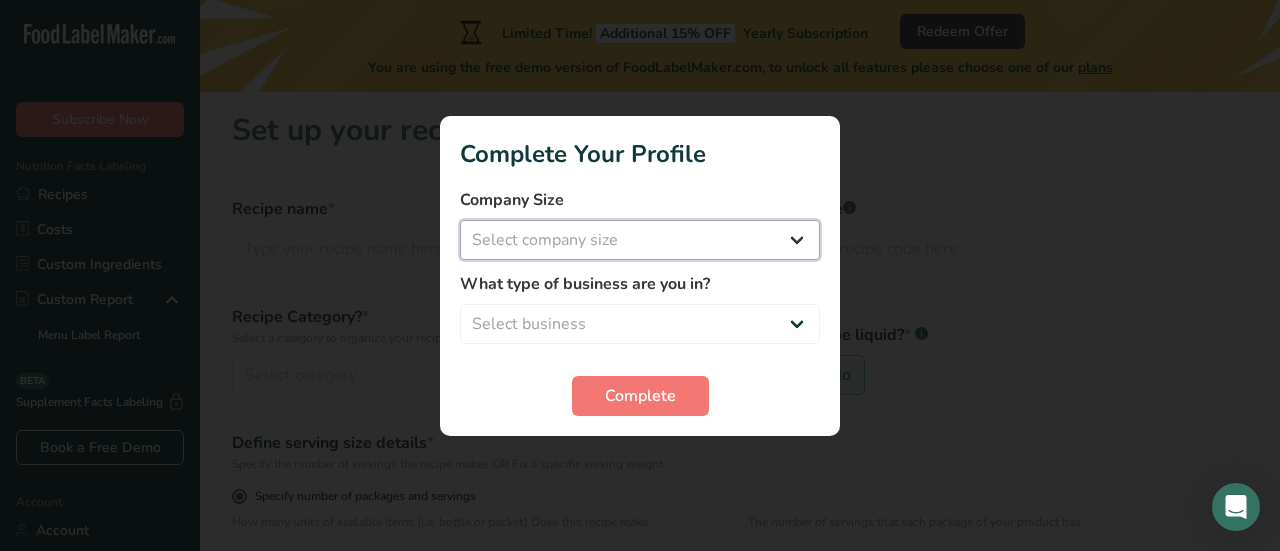 click on "Select company size
Fewer than 10 Employees
10 to 50 Employees
51 to 500 Employees
Over 500 Employees" at bounding box center [640, 240] 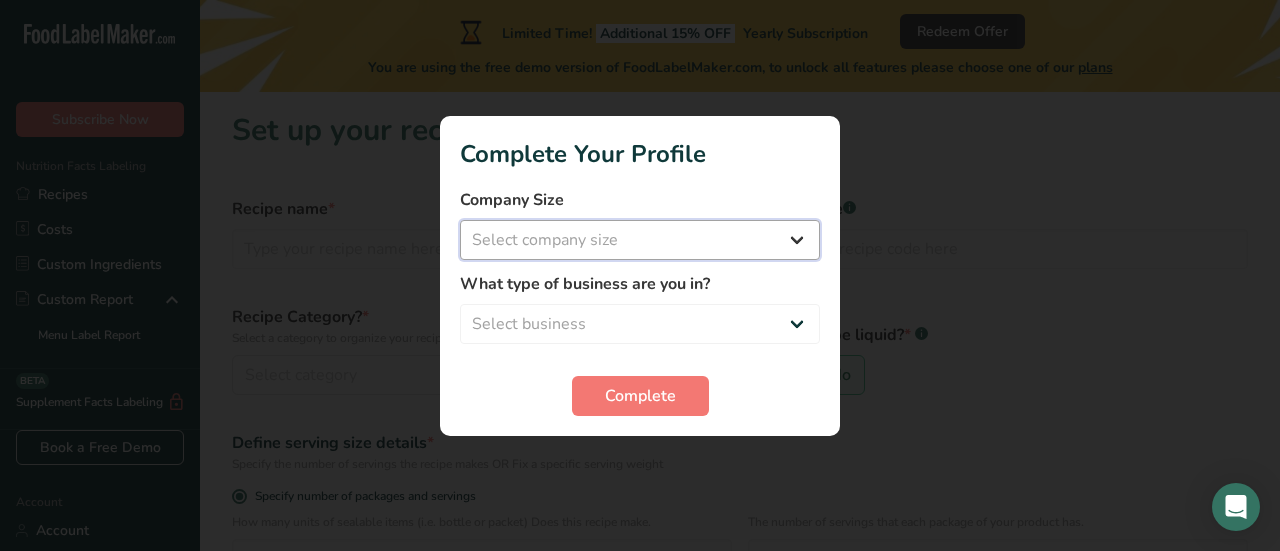 select on "1" 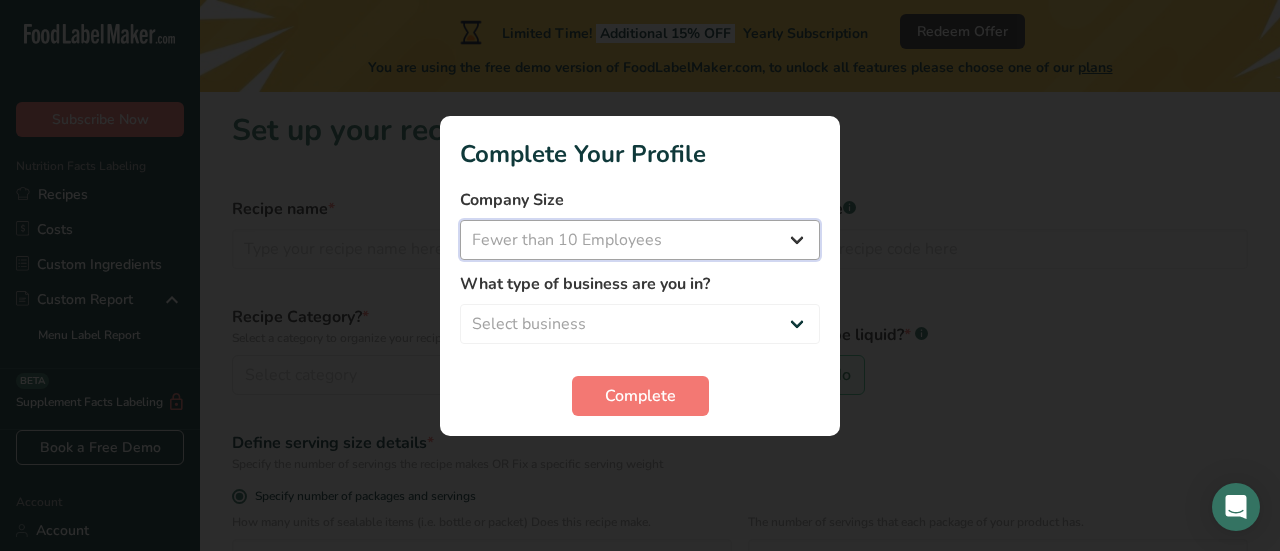 click on "Select company size
Fewer than 10 Employees
10 to 50 Employees
51 to 500 Employees
Over 500 Employees" at bounding box center (640, 240) 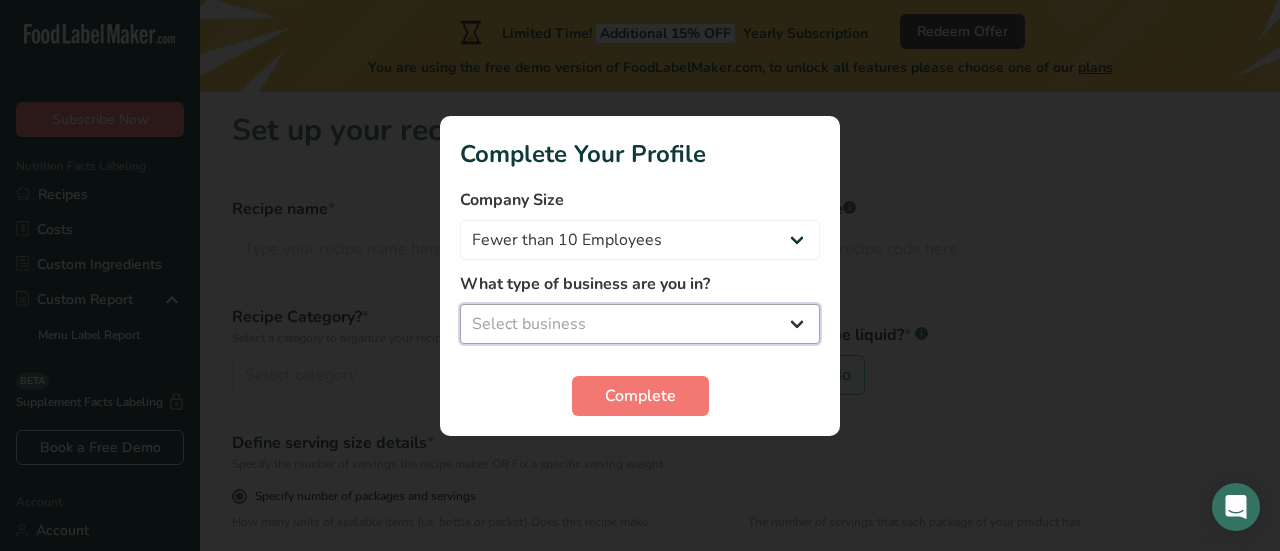 click on "Select business
Packaged Food Manufacturer
Restaurant & Cafe
Bakery
Meal Plans & Catering Company
Nutritionist
Food Blogger
Personal Trainer
Other" at bounding box center (640, 324) 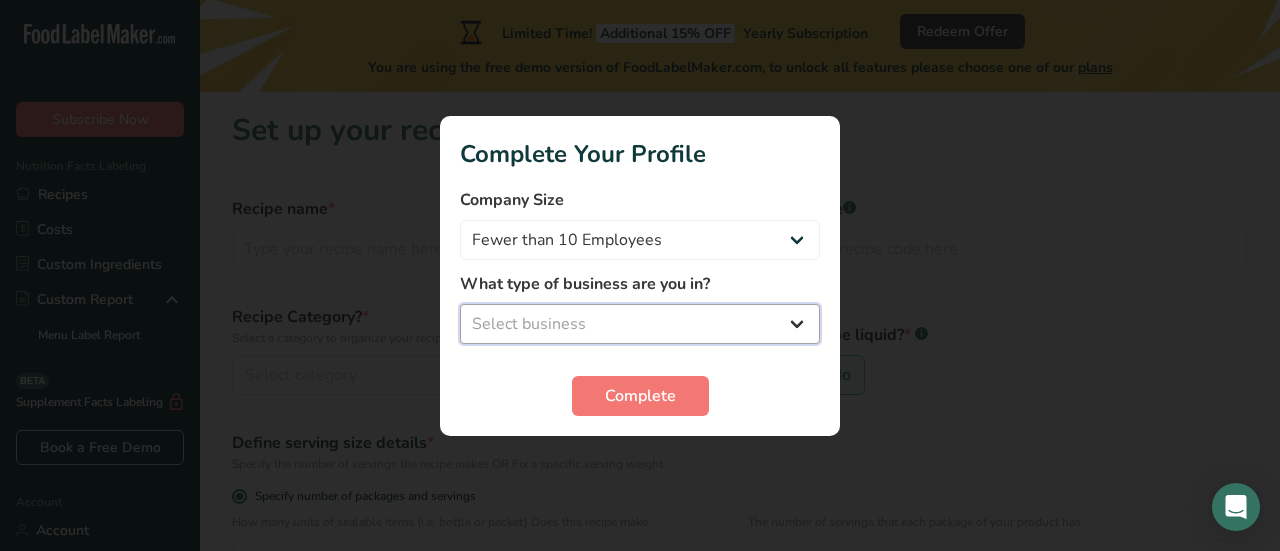 select on "8" 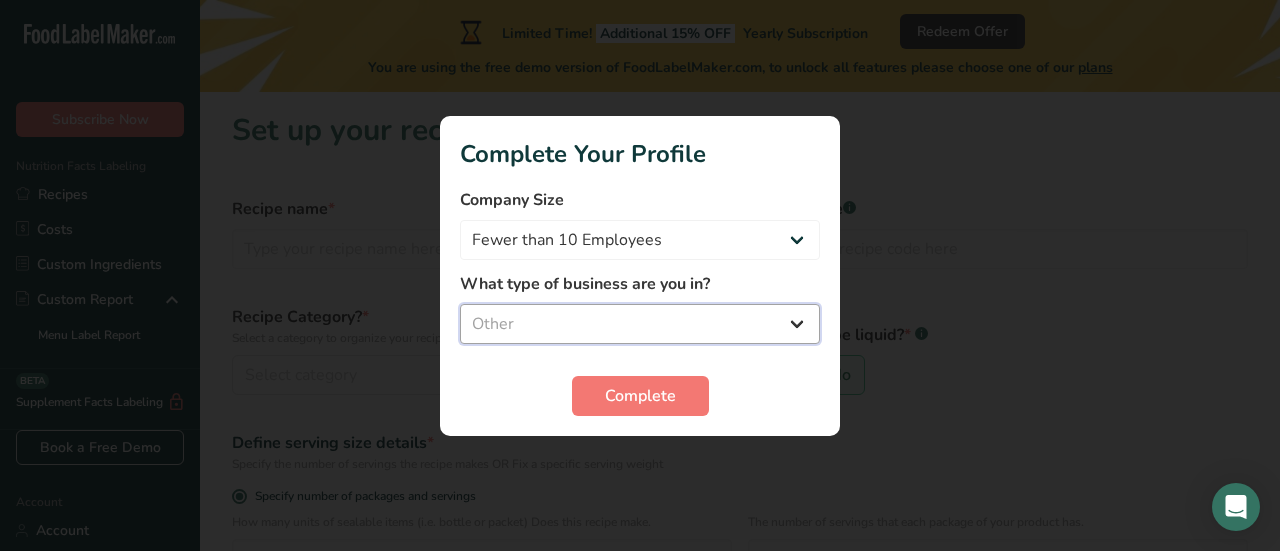 click on "Select business
Packaged Food Manufacturer
Restaurant & Cafe
Bakery
Meal Plans & Catering Company
Nutritionist
Food Blogger
Personal Trainer
Other" at bounding box center [640, 324] 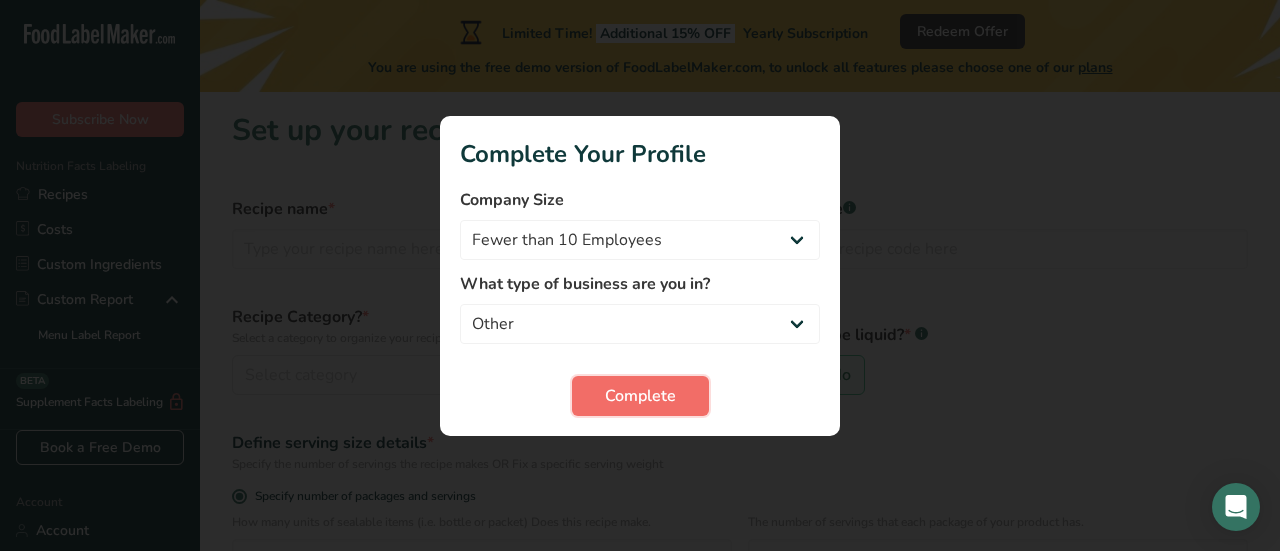 click on "Complete" at bounding box center (640, 396) 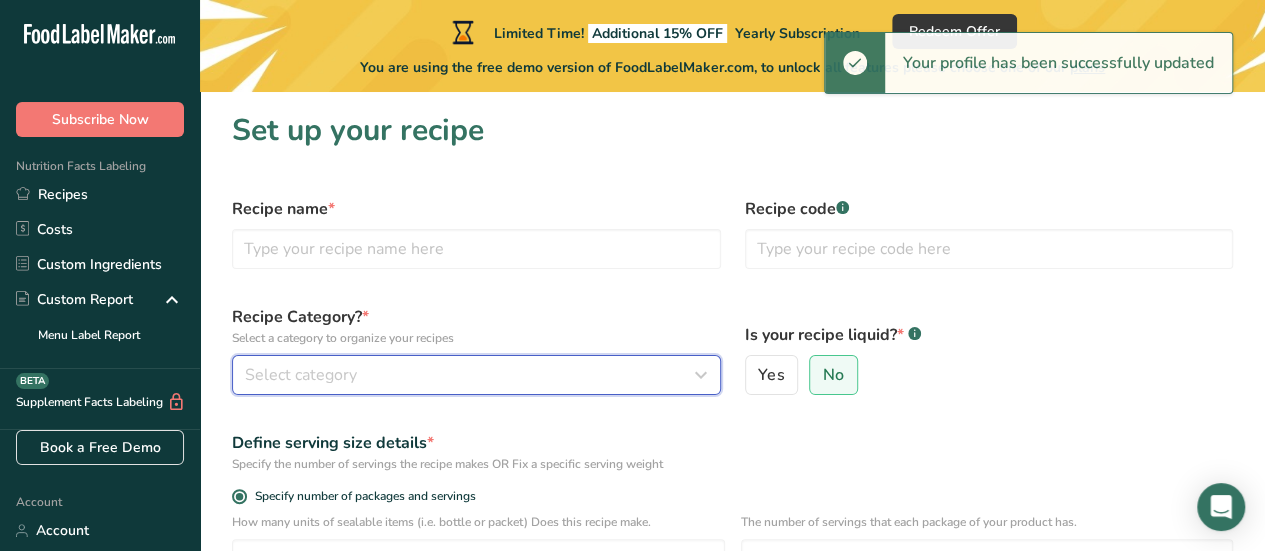 click on "Select category" at bounding box center [470, 375] 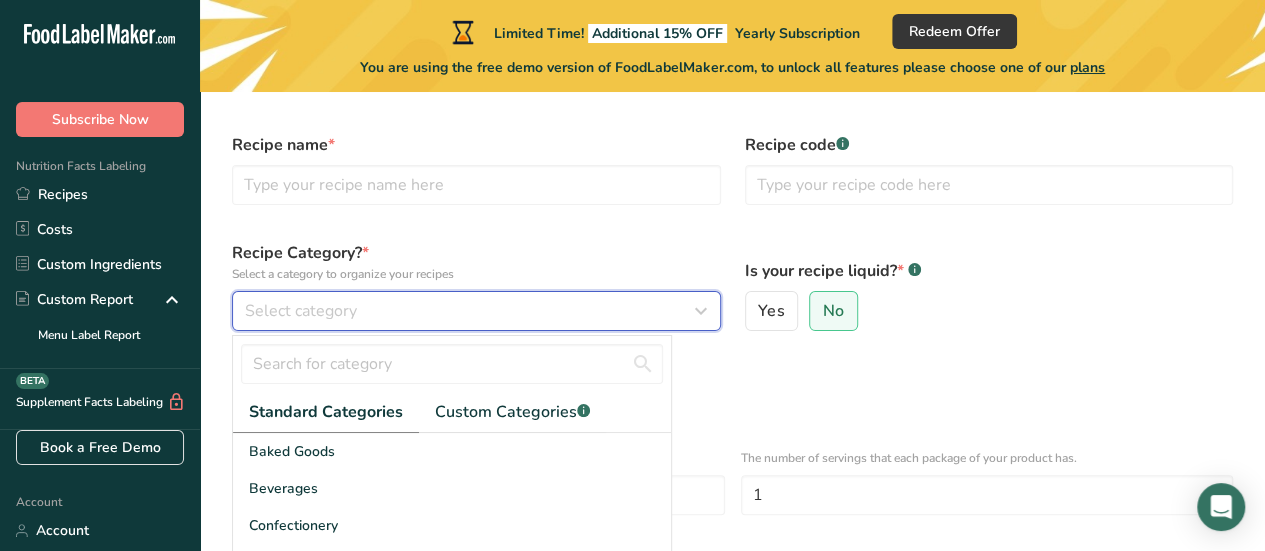 scroll, scrollTop: 65, scrollLeft: 0, axis: vertical 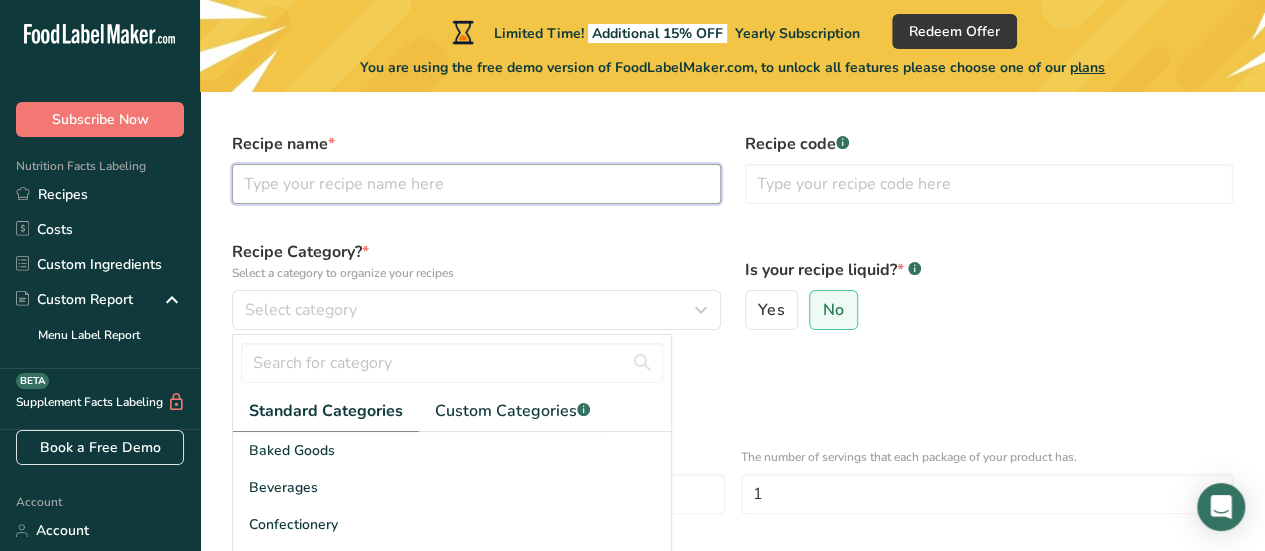 click at bounding box center (476, 184) 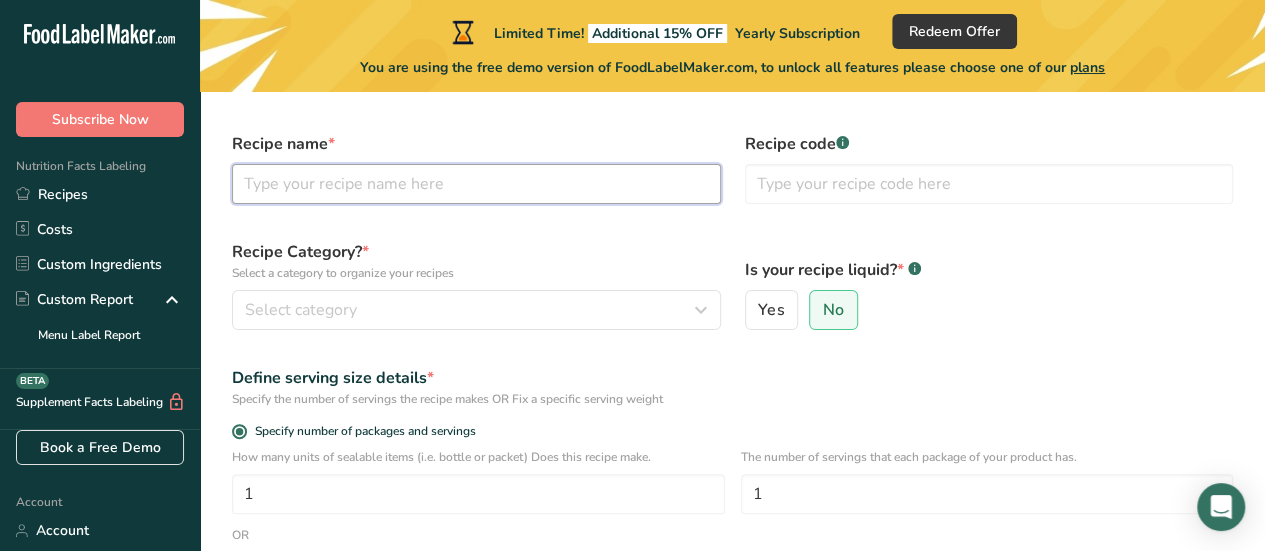 type on "S" 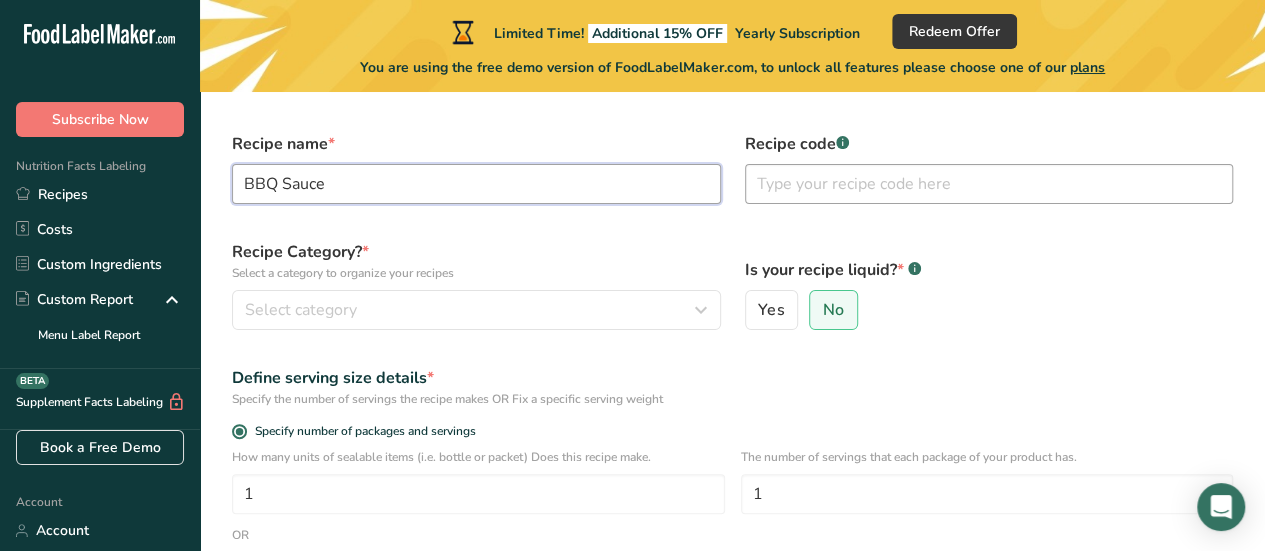 type on "BBQ Sauce" 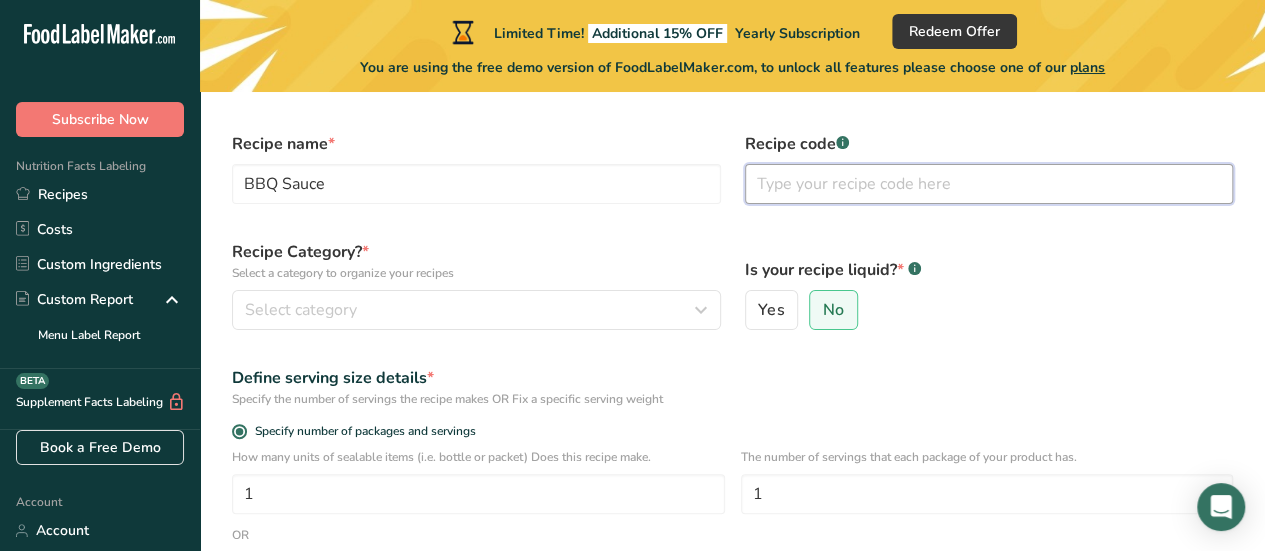 click at bounding box center (989, 184) 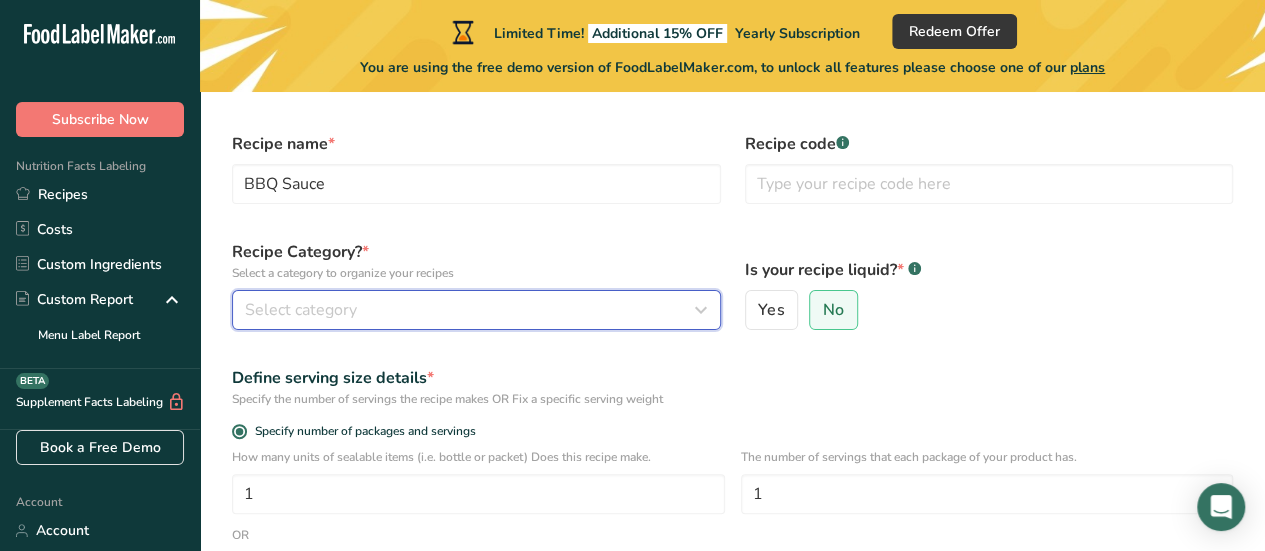 click on "Select category" at bounding box center (301, 310) 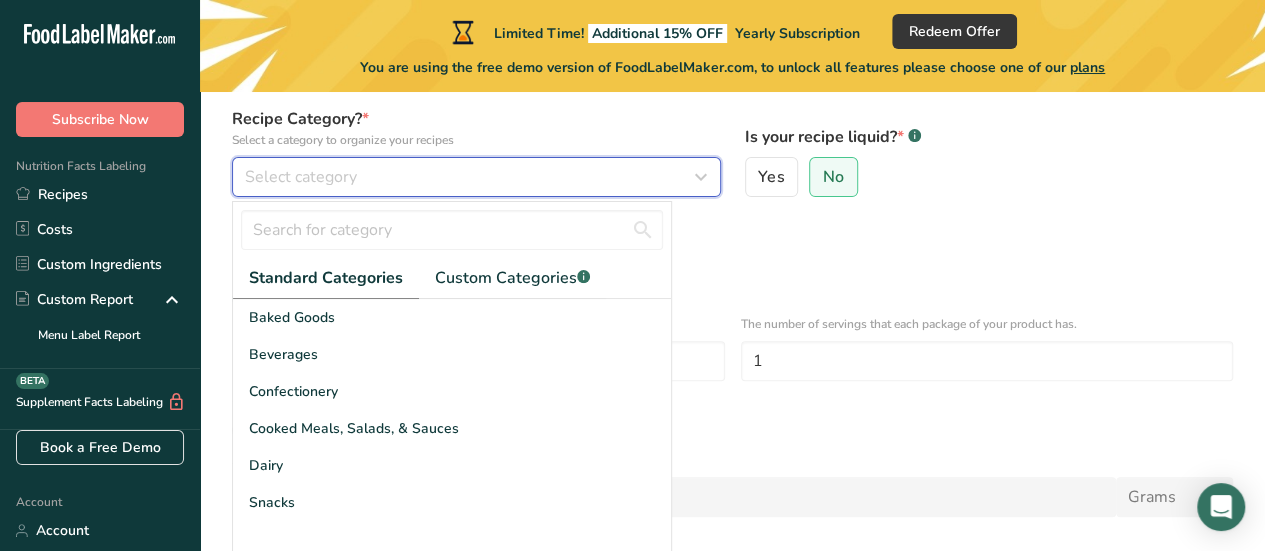 scroll, scrollTop: 200, scrollLeft: 0, axis: vertical 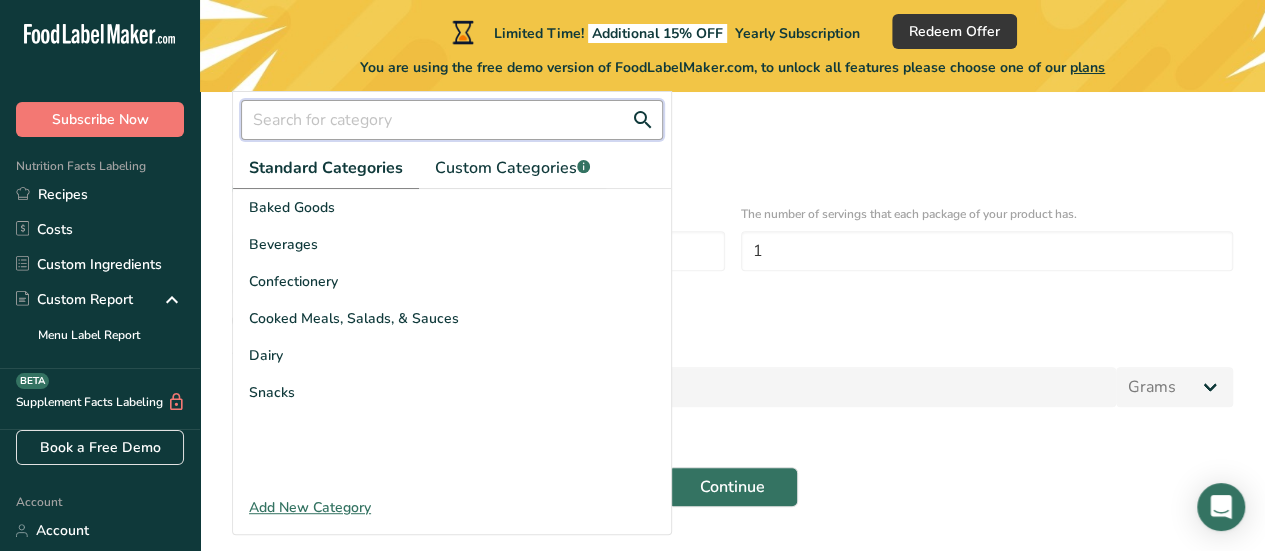 click at bounding box center (452, 120) 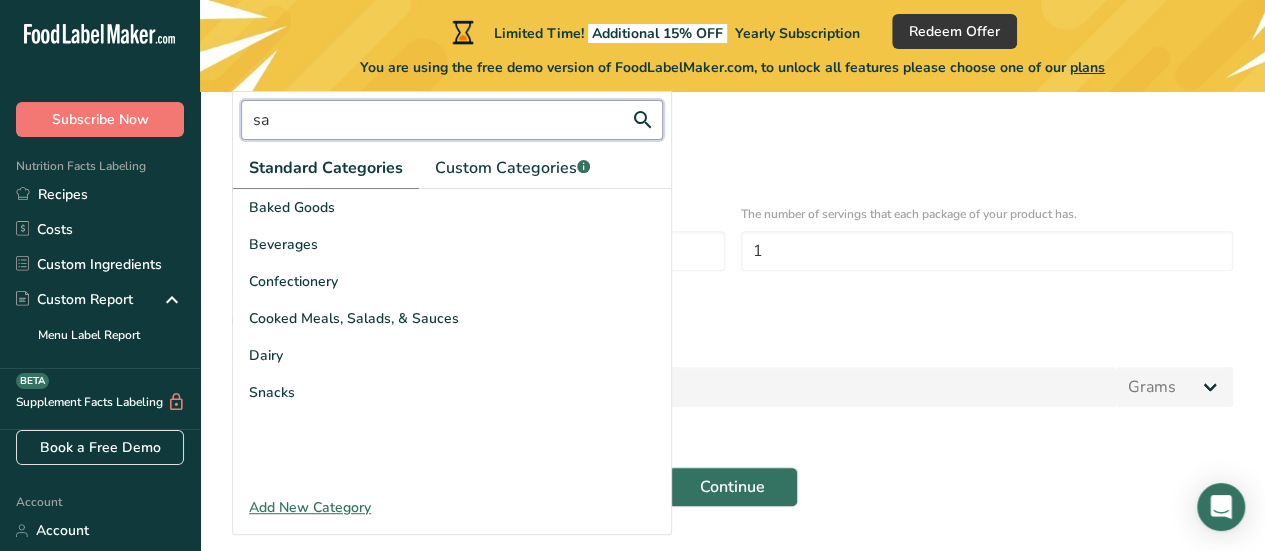 type on "s" 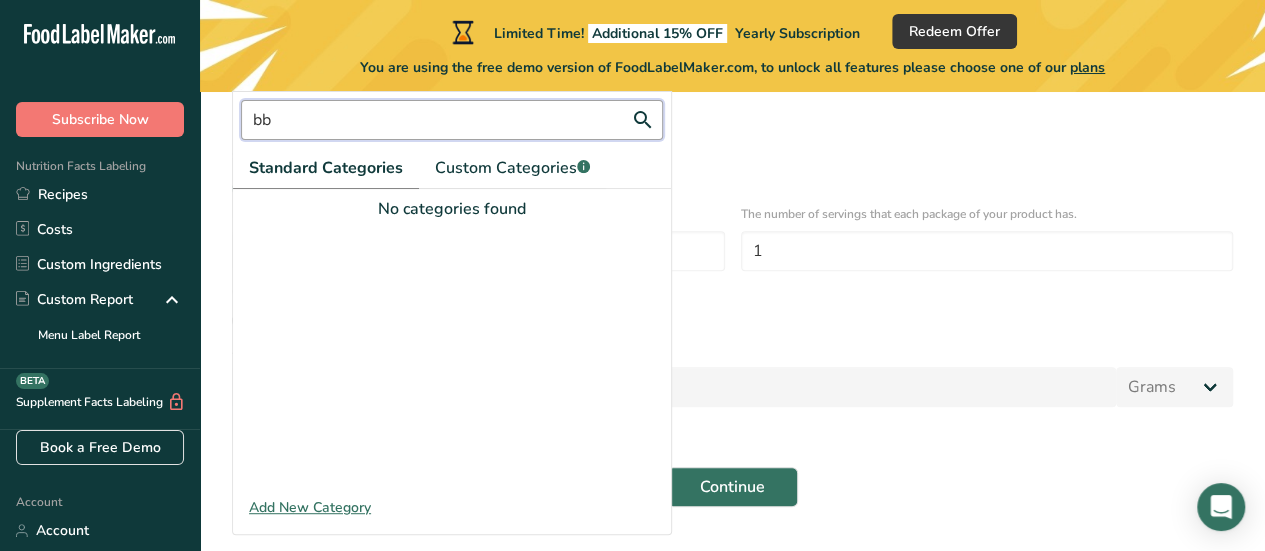 type on "b" 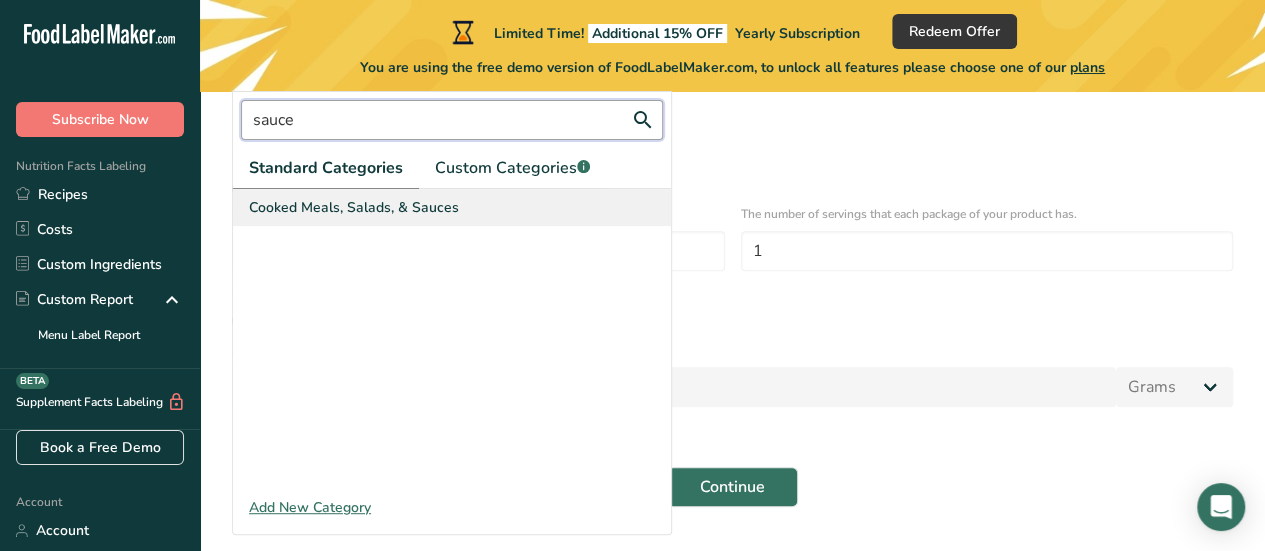 type on "sauce" 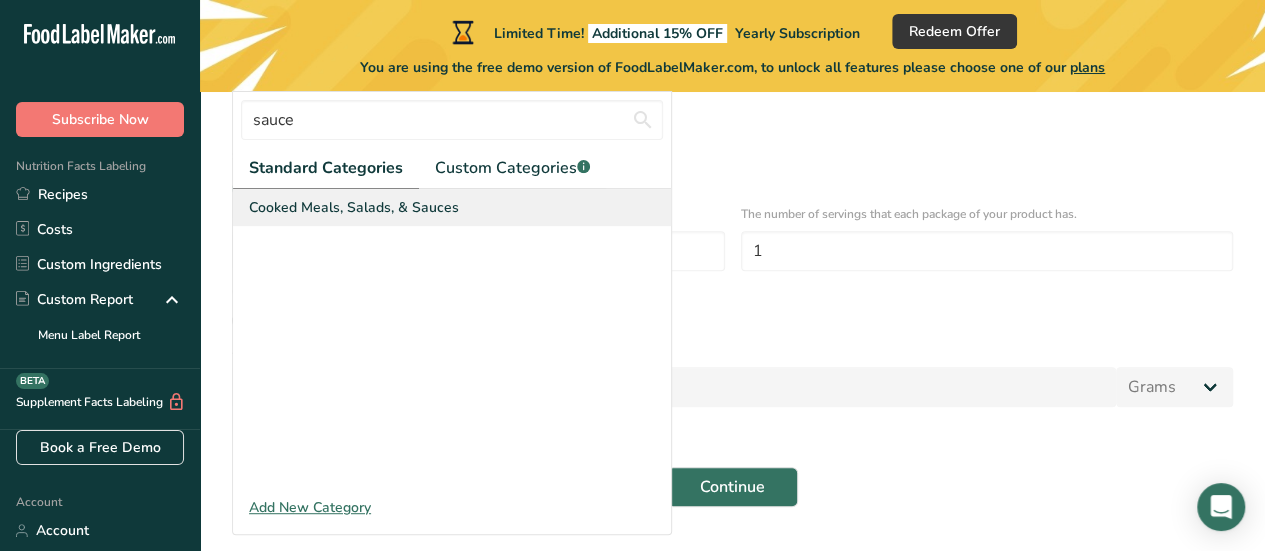 click on "Cooked Meals, Salads, & Sauces" at bounding box center (354, 207) 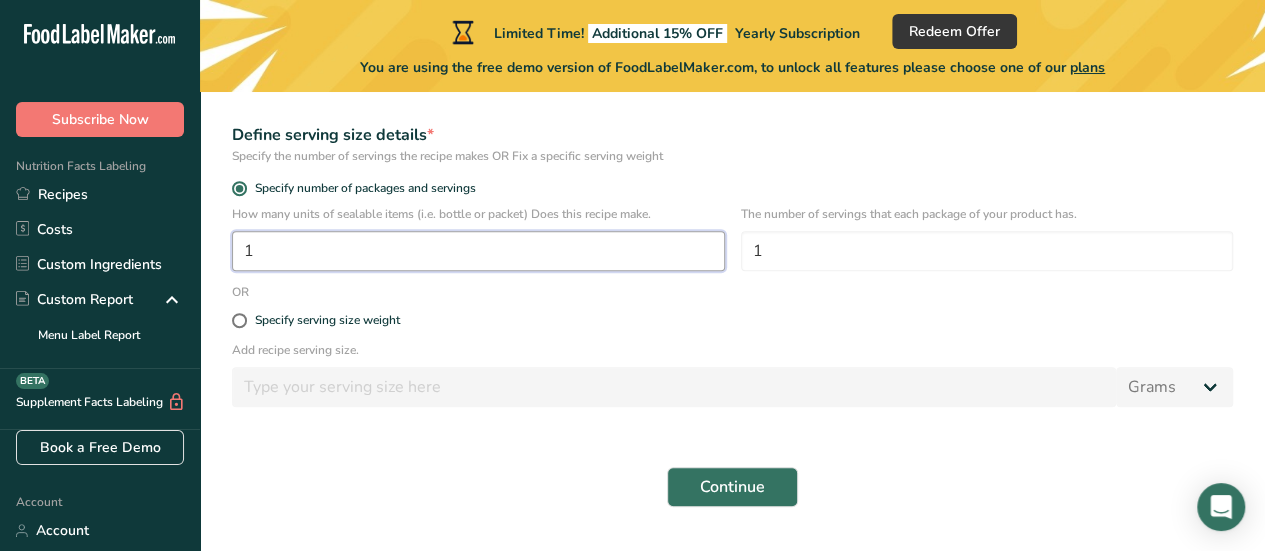 click on "1" at bounding box center (478, 251) 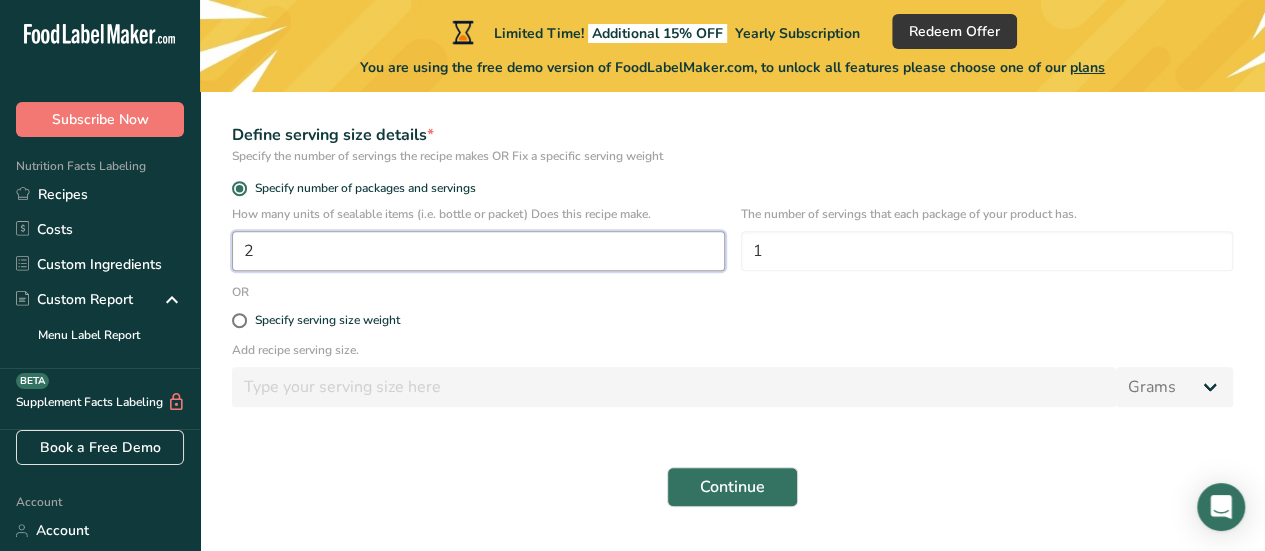 type on "2" 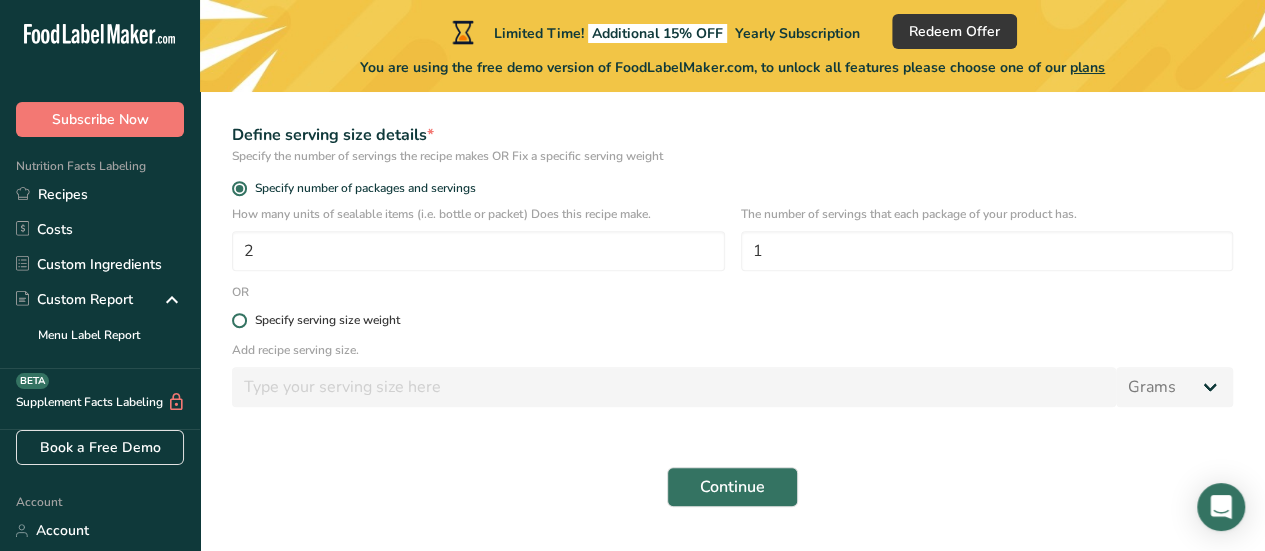 click at bounding box center [239, 320] 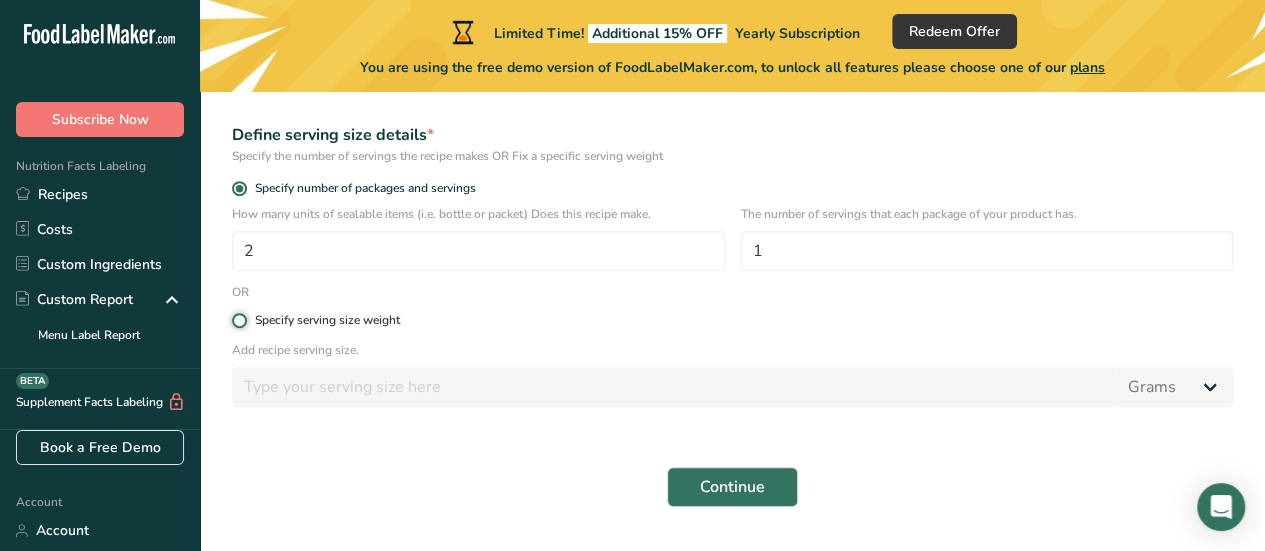 click on "Specify serving size weight" at bounding box center (238, 320) 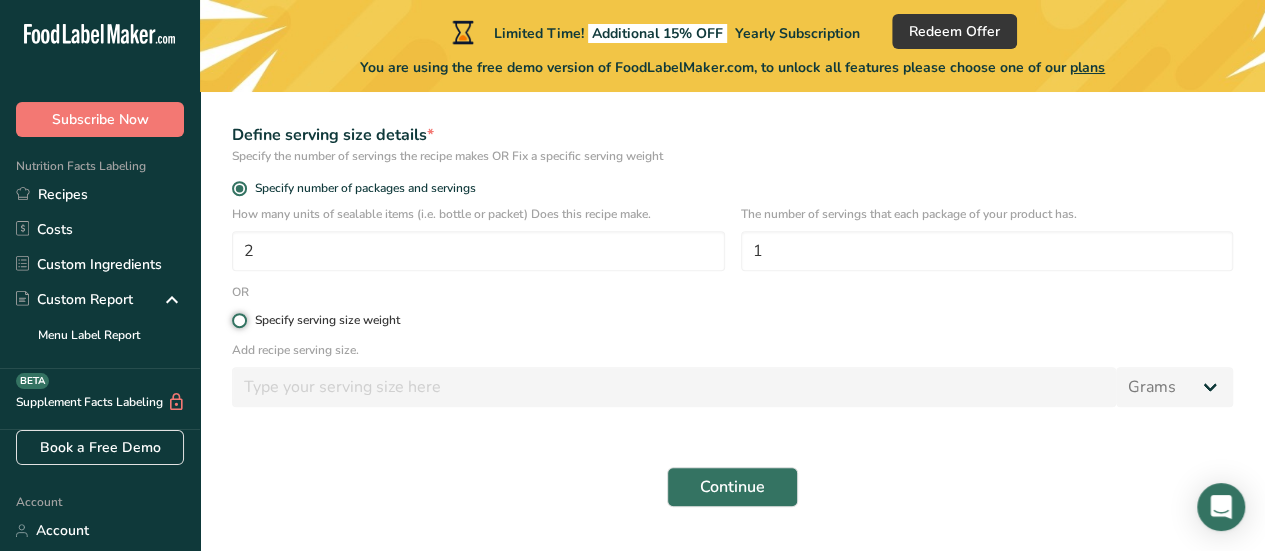 radio on "true" 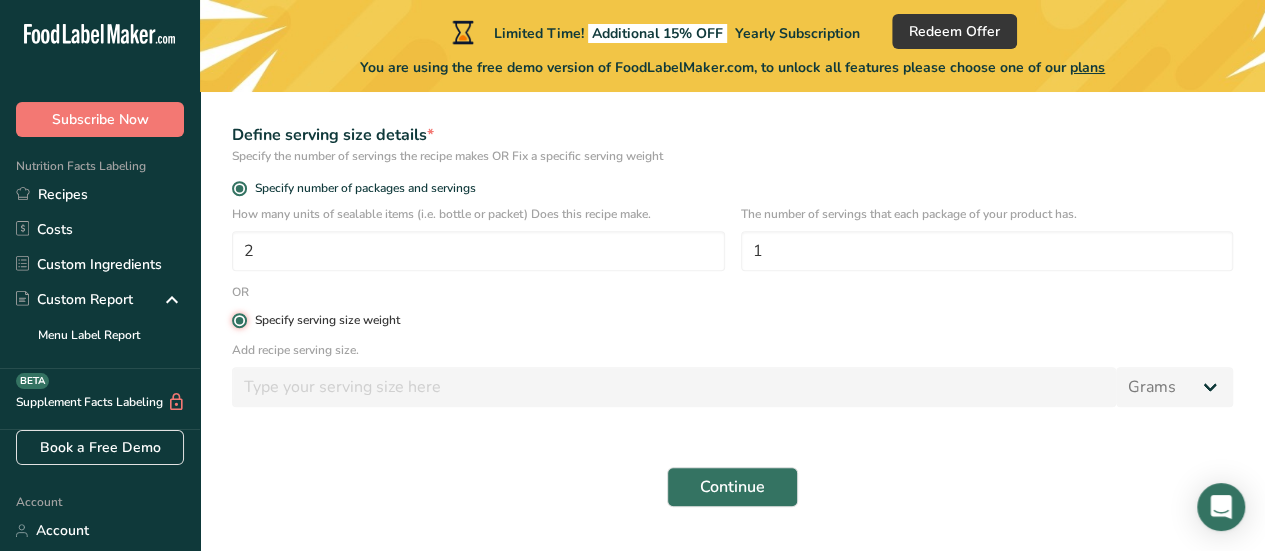 radio on "false" 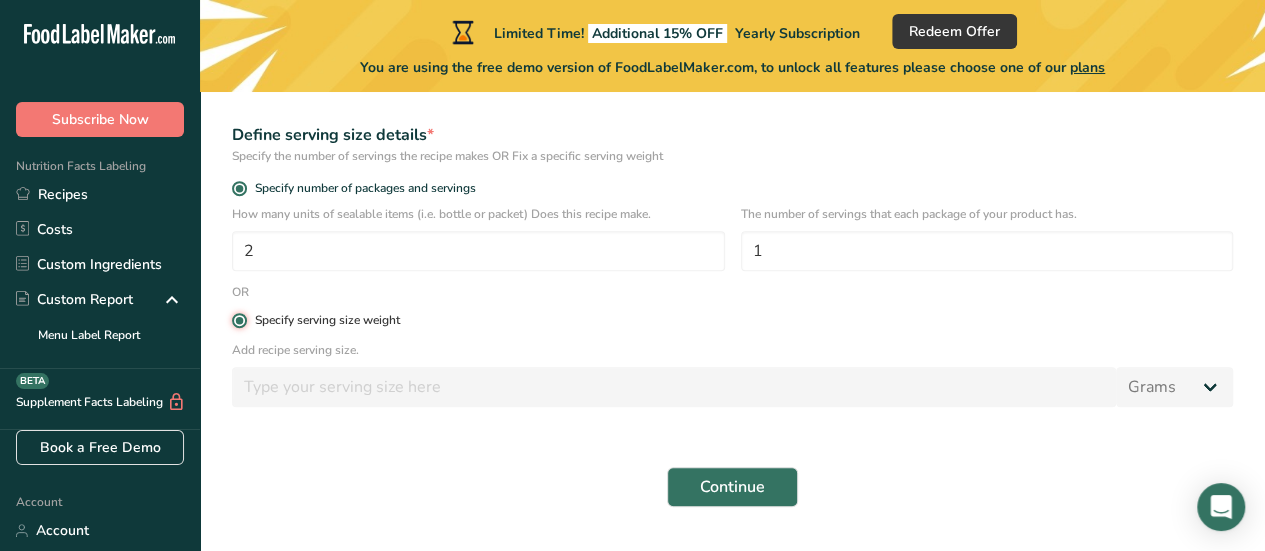type 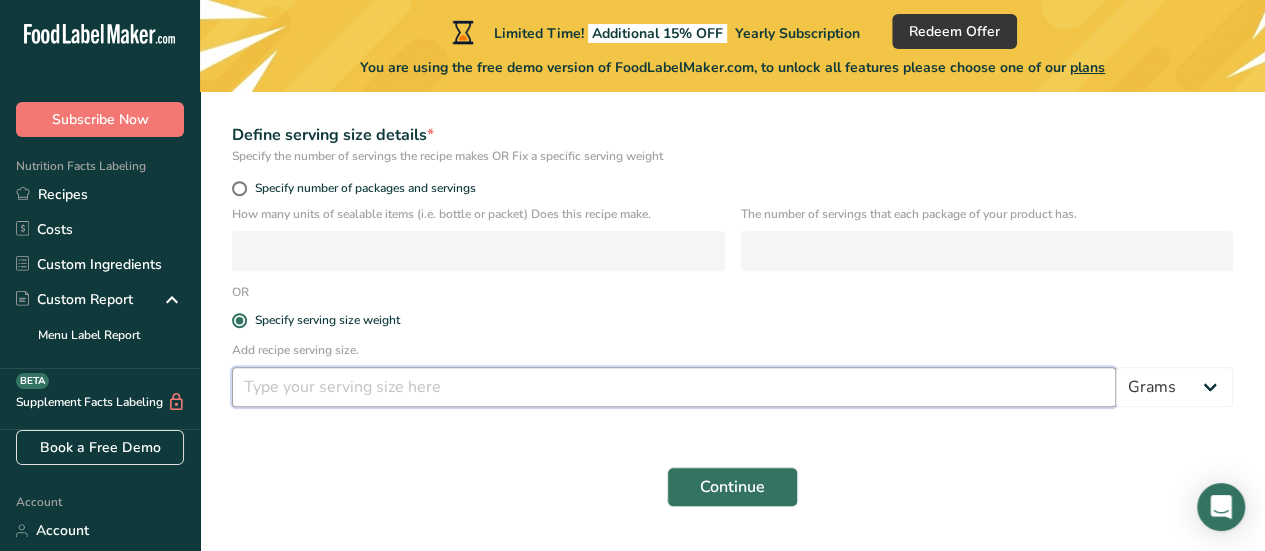click at bounding box center [674, 387] 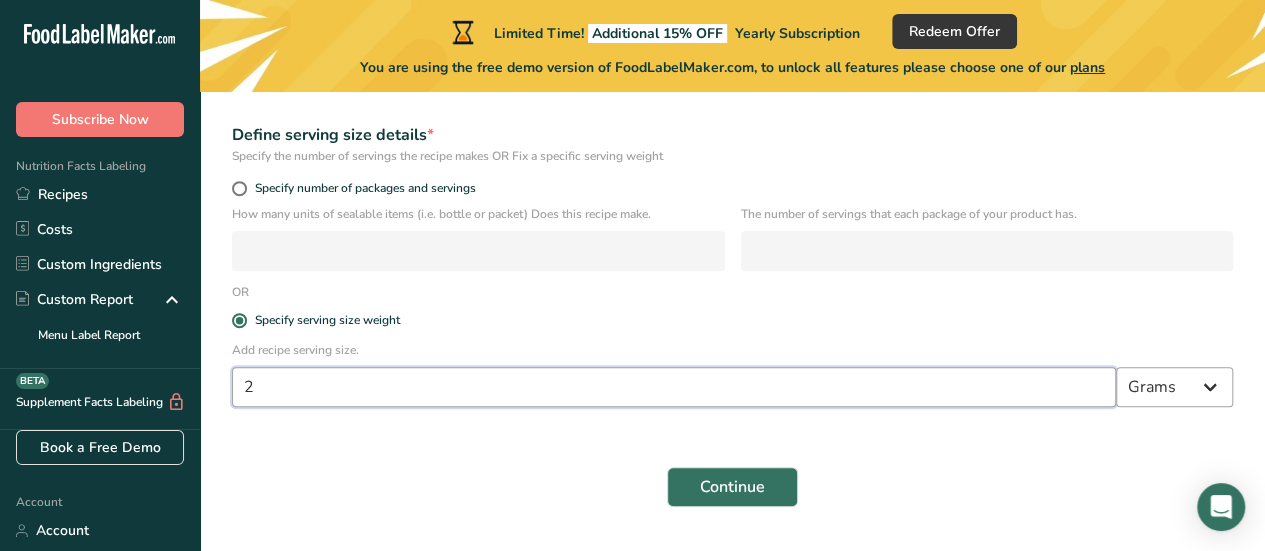 type on "2" 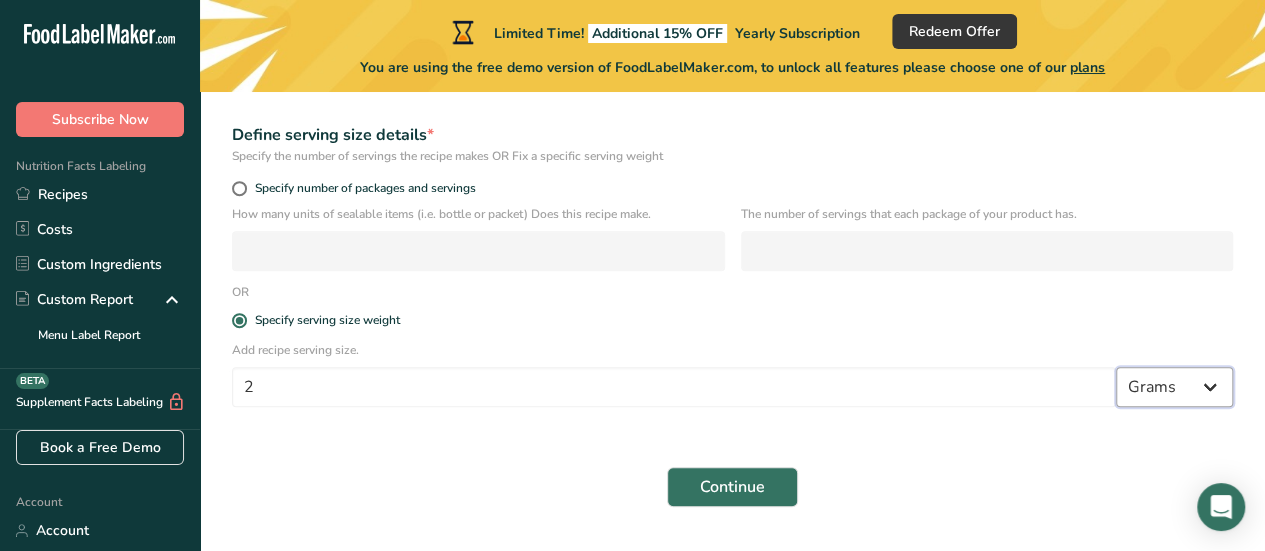click on "Grams
kg
mg
mcg
lb
oz
l
mL
fl oz
tbsp
tsp
cup
qt
gallon" at bounding box center [1174, 387] 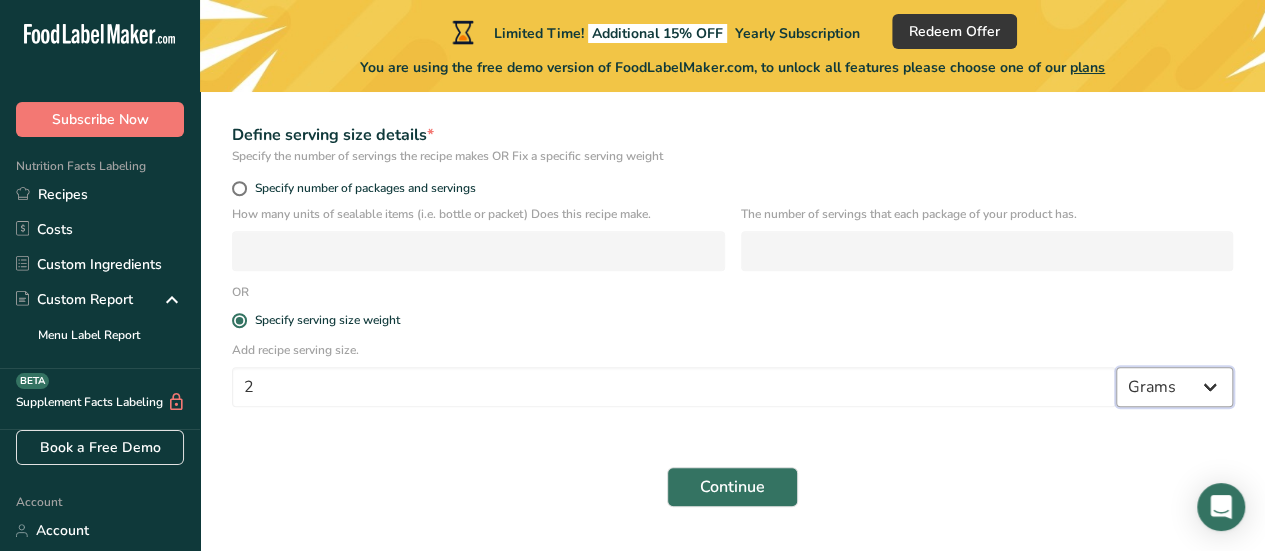select on "19" 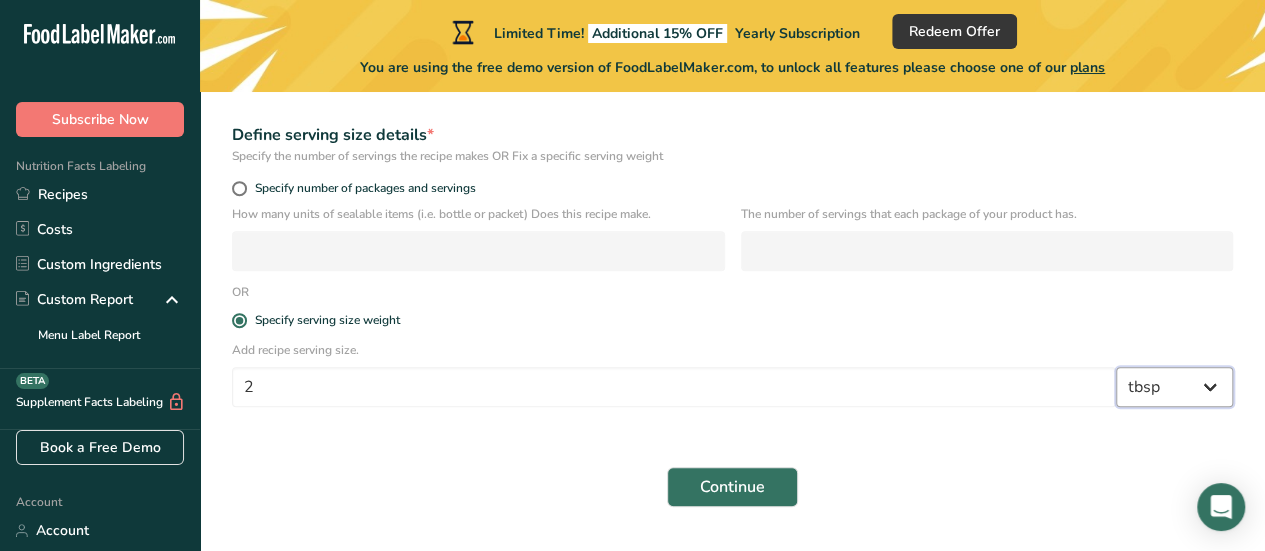 click on "Grams
kg
mg
mcg
lb
oz
l
mL
fl oz
tbsp
tsp
cup
qt
gallon" at bounding box center (1174, 387) 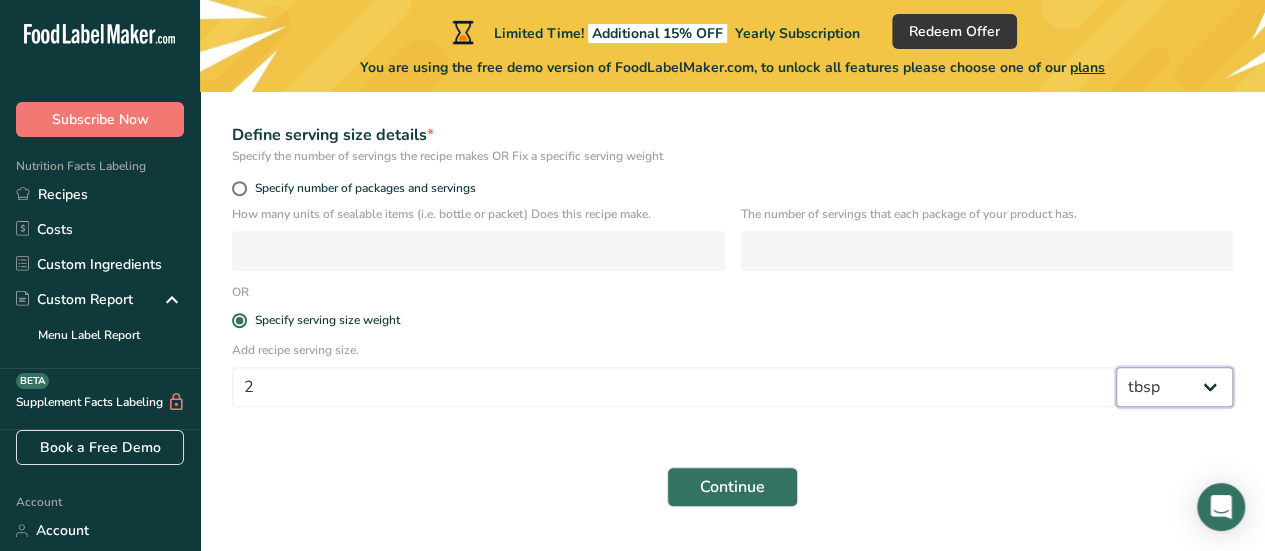 select on "22" 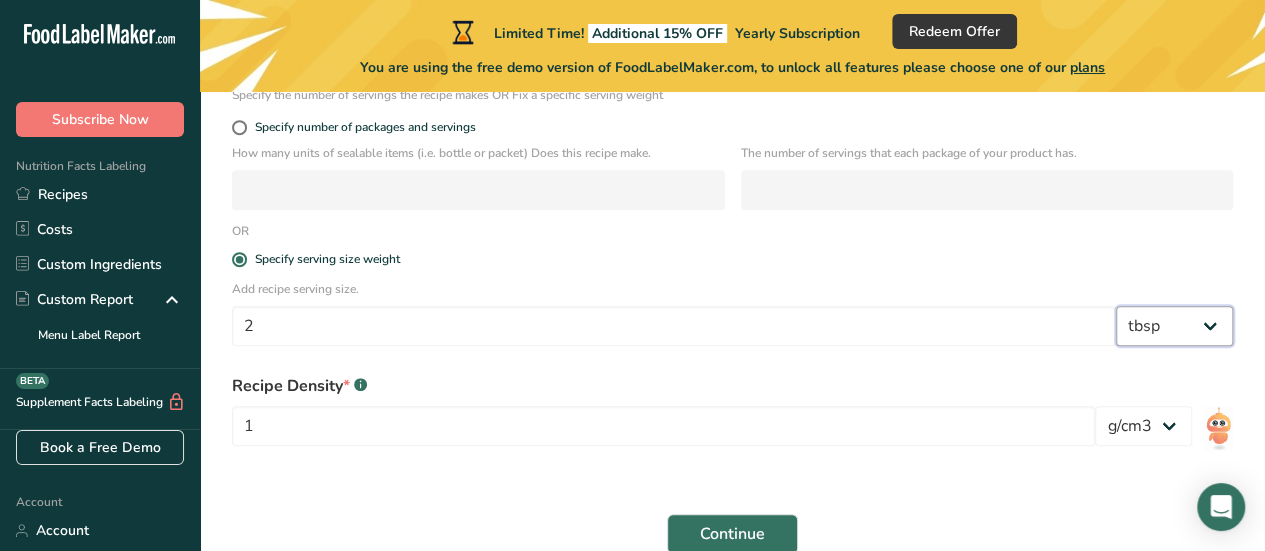 scroll, scrollTop: 368, scrollLeft: 0, axis: vertical 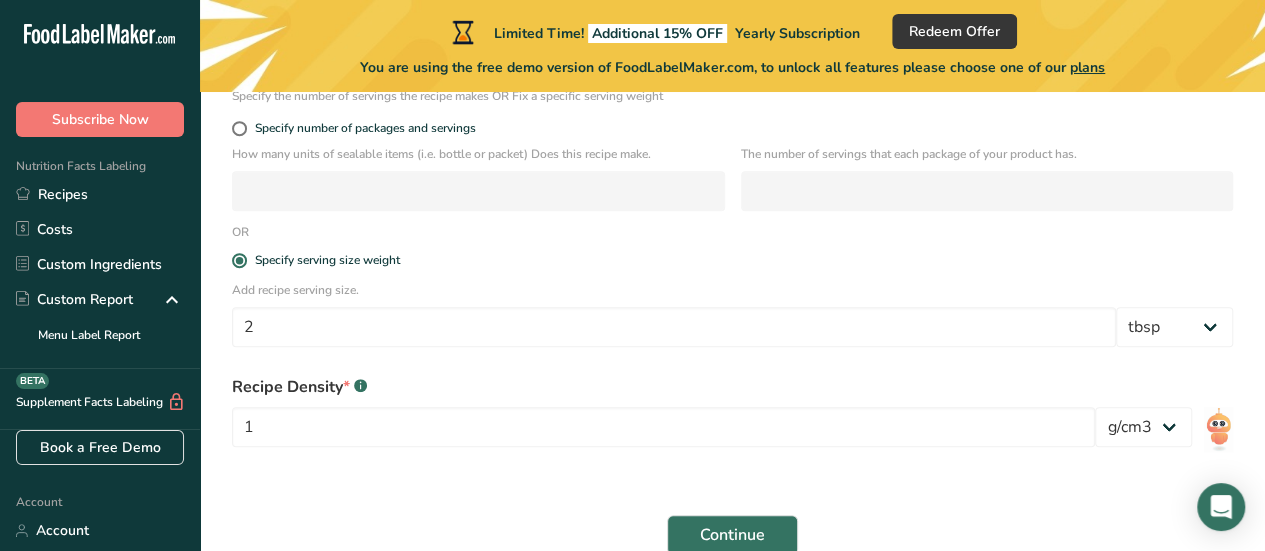 click on "Recipe name *   BBQ Sauce
Recipe code
.a-a{fill:#347362;}.b-a{fill:#fff;}
Recipe Category? *
Select a category to organize your recipes
Cooked Meals, Salads, & Sauces
sauce
Standard Categories
Custom Categories
.a-a{fill:#347362;}.b-a{fill:#fff;}
Cooked Meals, Salads, & Sauces
Add New Category
Is your recipe liquid? *   .a-a{fill:#347362;}.b-a{fill:#fff;}           Yes   No
Define serving size details *
Specify the number of servings the recipe makes OR Fix a specific serving weight
Specify number of packages and servings
How many units of sealable items (i.e. bottle or packet) Does this recipe make.
The number of servings that each package of your product has.
OR" at bounding box center (732, 192) 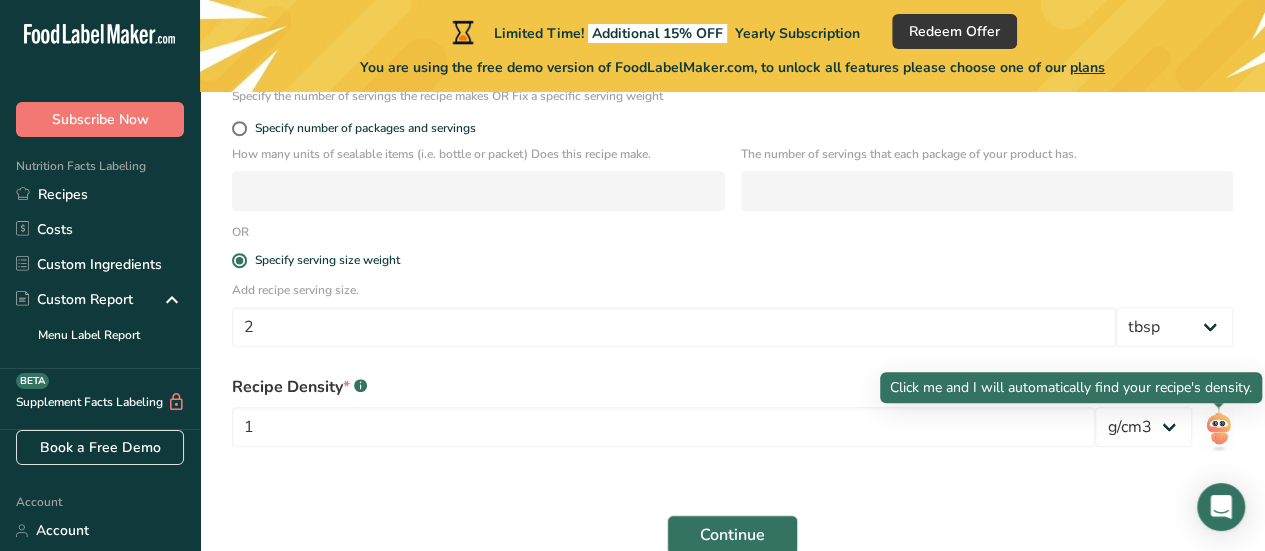 click at bounding box center (1218, 429) 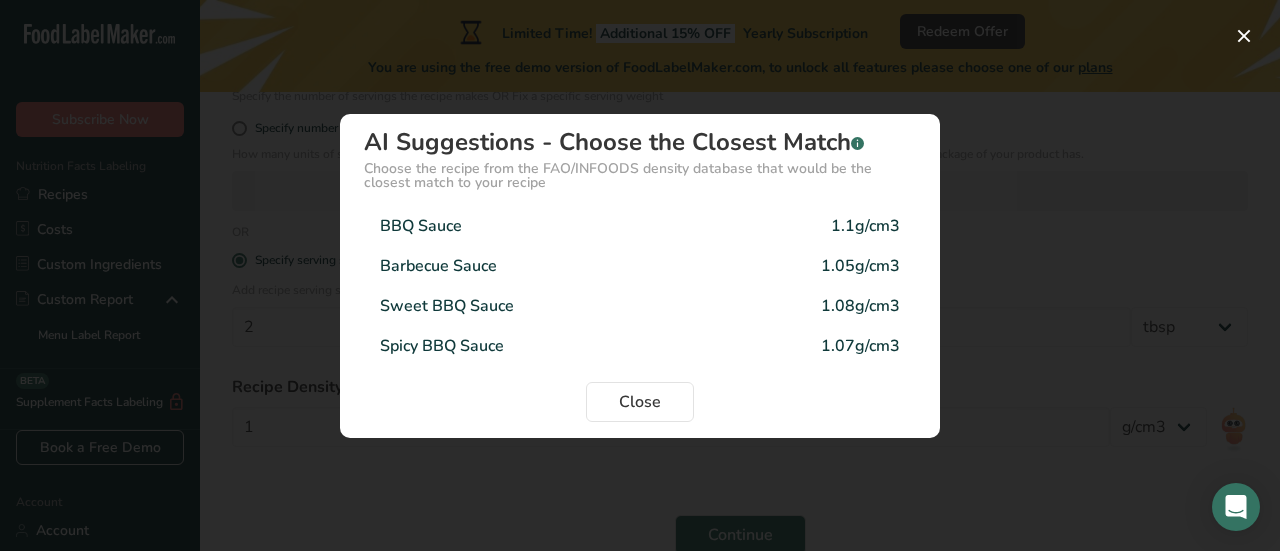 click on "[SSN]" at bounding box center [640, 306] 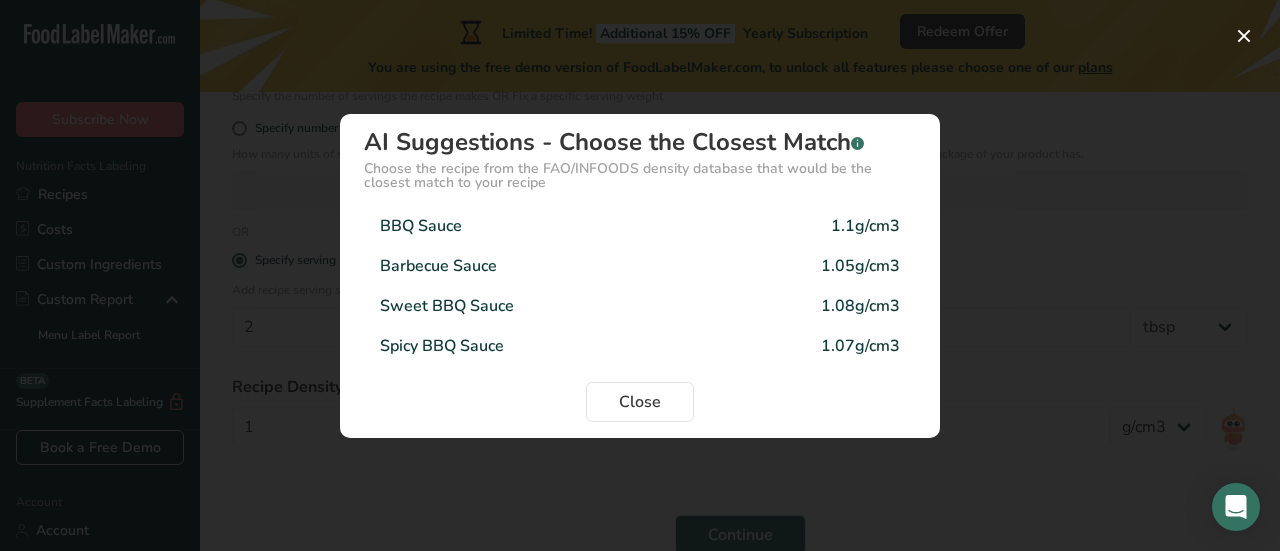 type on "1.08" 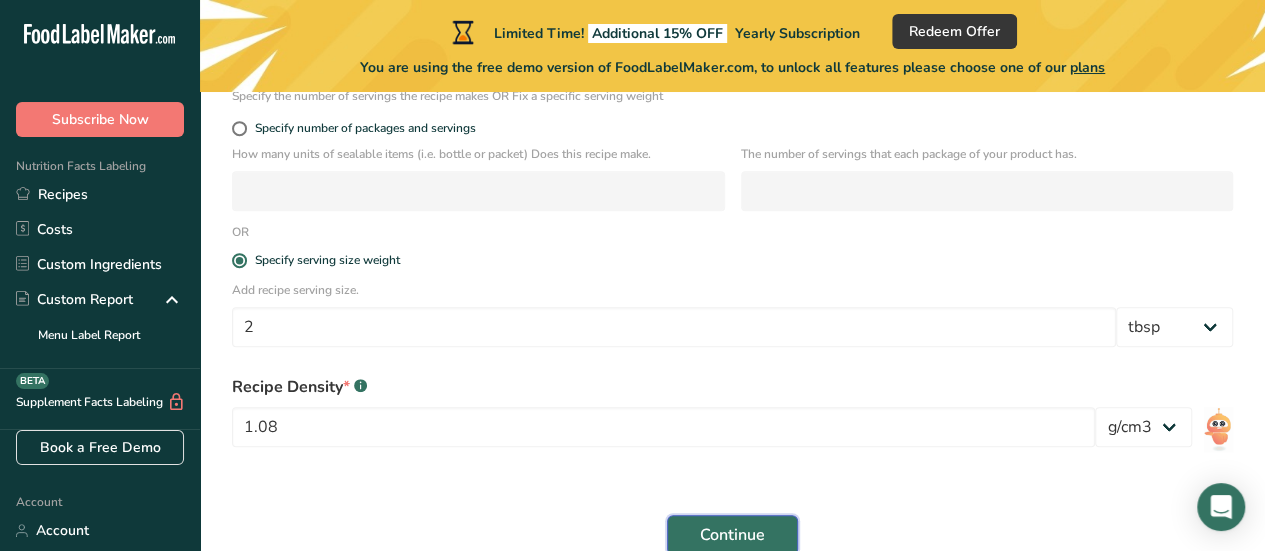 click on "Continue" at bounding box center [732, 535] 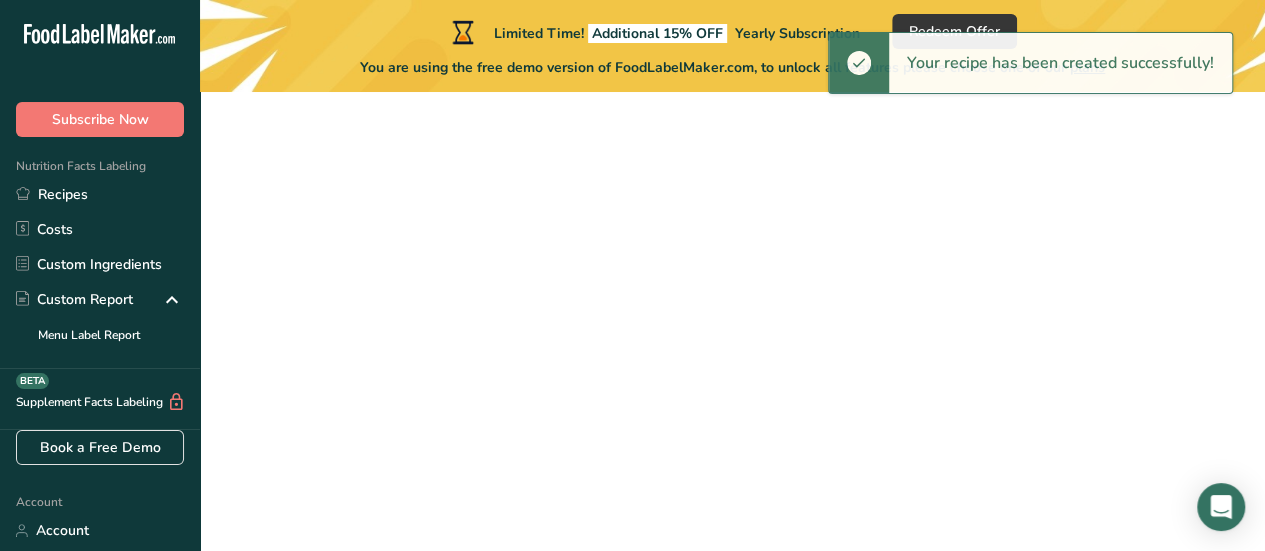 scroll, scrollTop: 0, scrollLeft: 0, axis: both 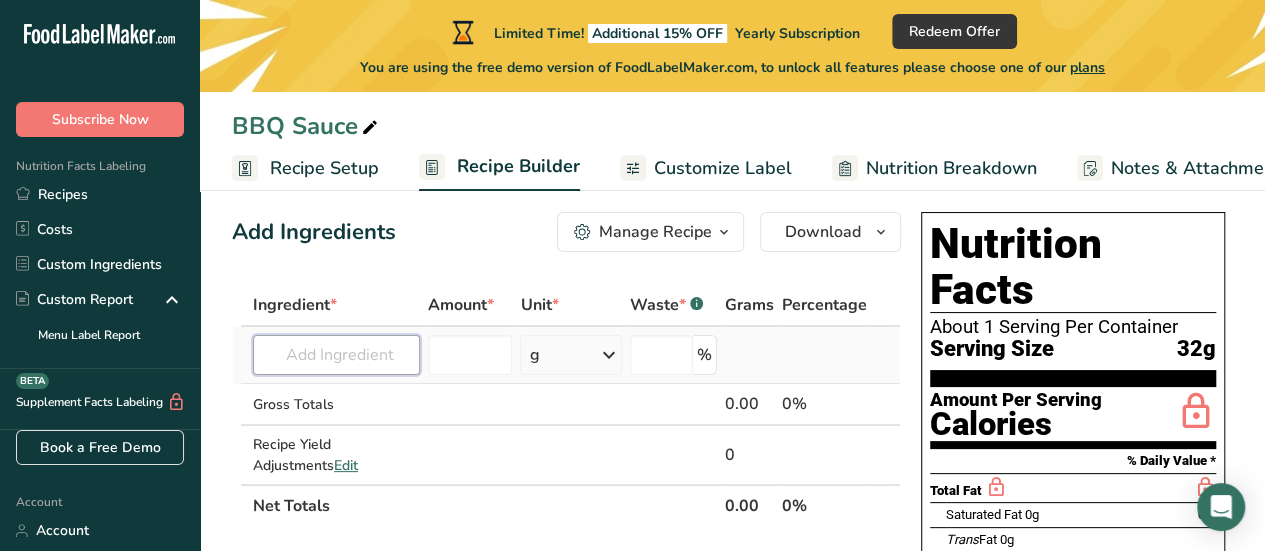 click at bounding box center [336, 355] 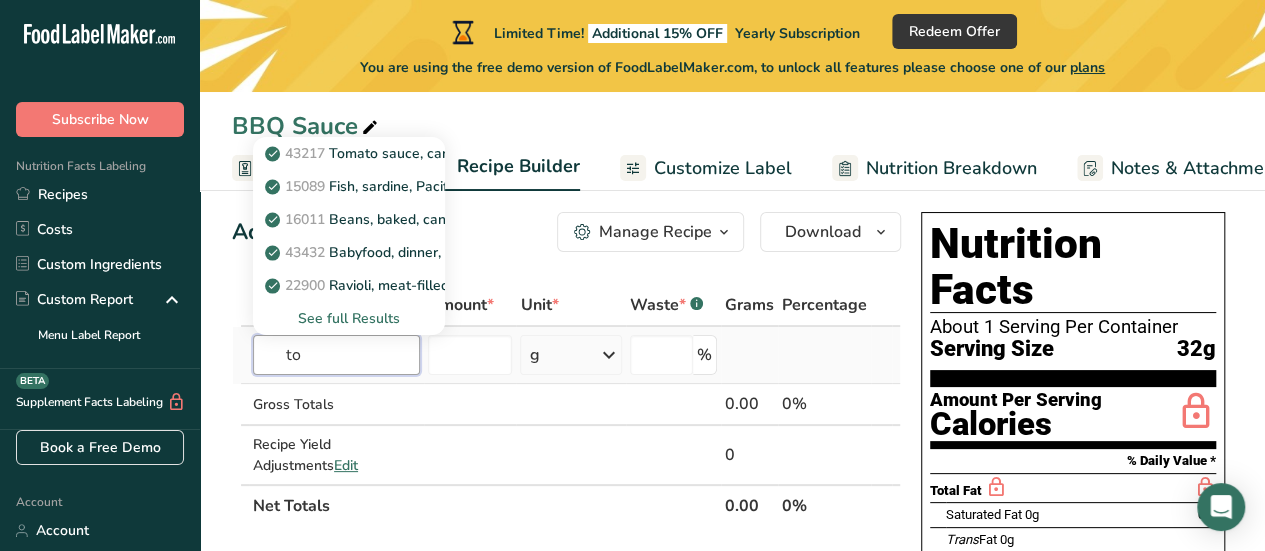 type on "t" 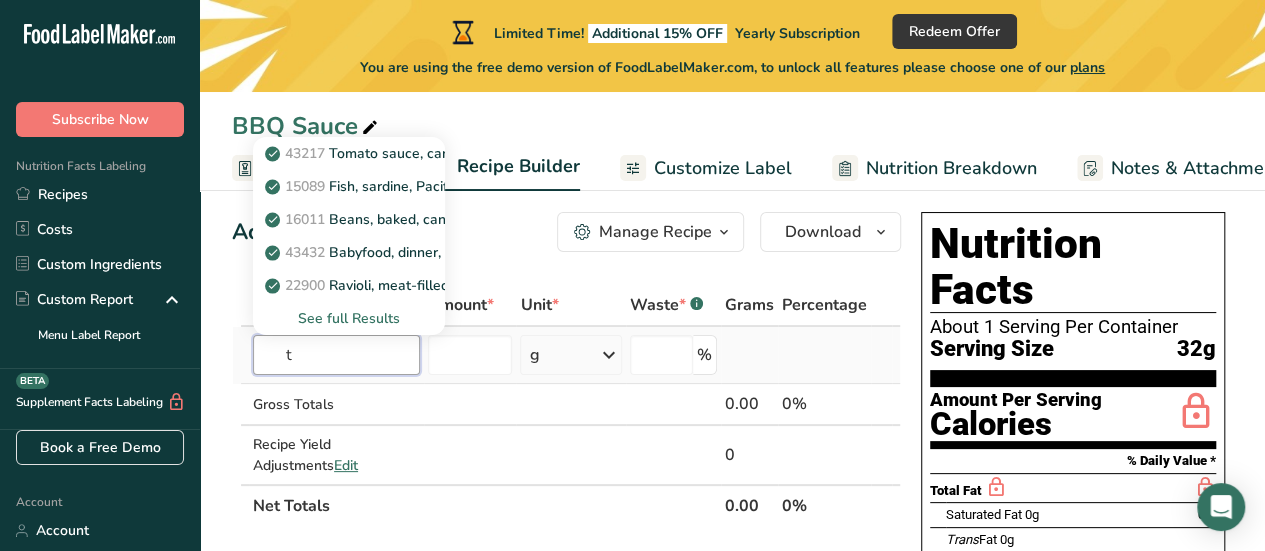 type 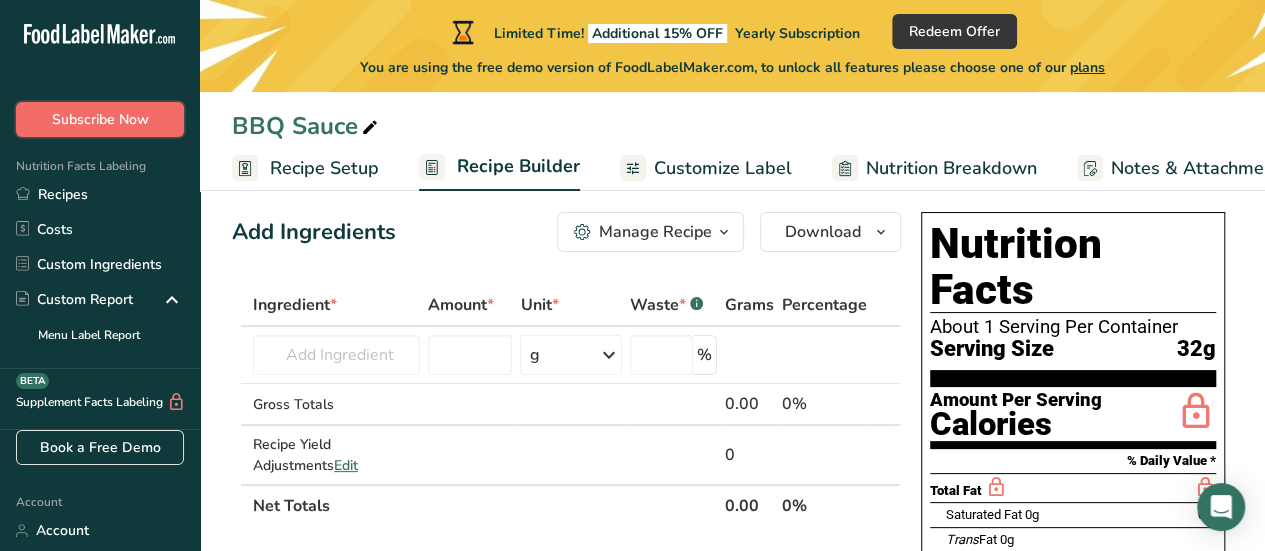 click on "Subscribe Now" at bounding box center (100, 119) 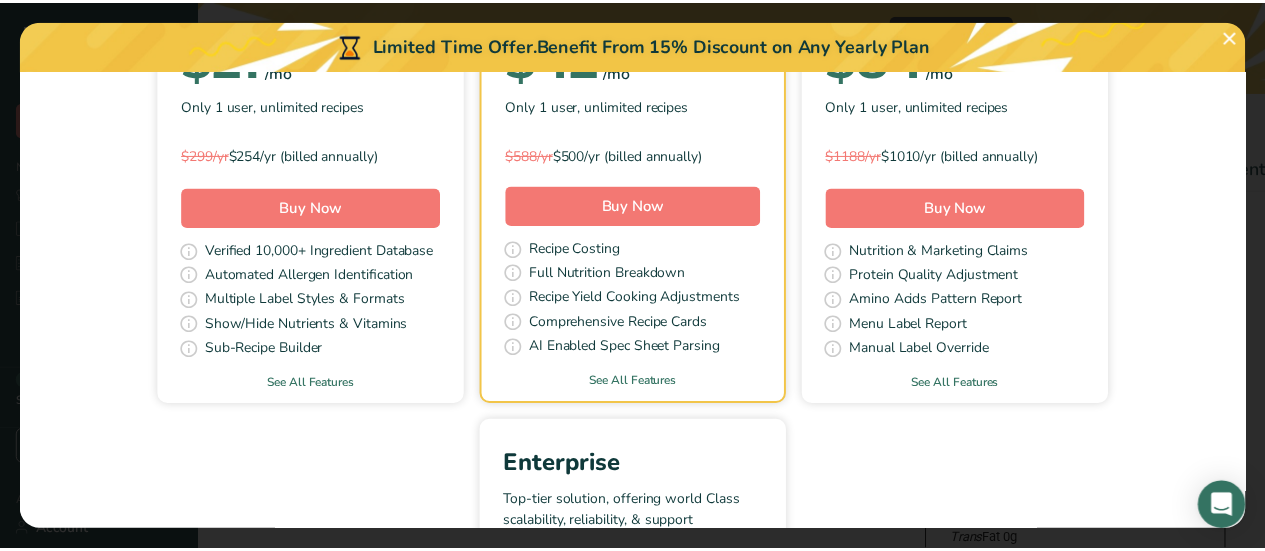 scroll, scrollTop: 0, scrollLeft: 0, axis: both 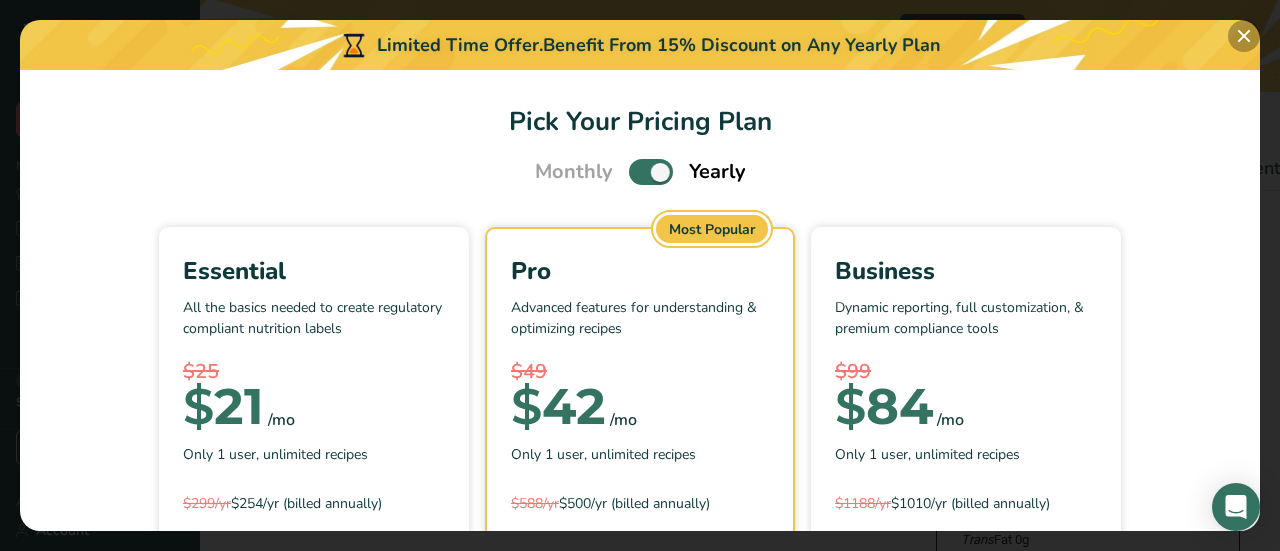 click at bounding box center [1244, 36] 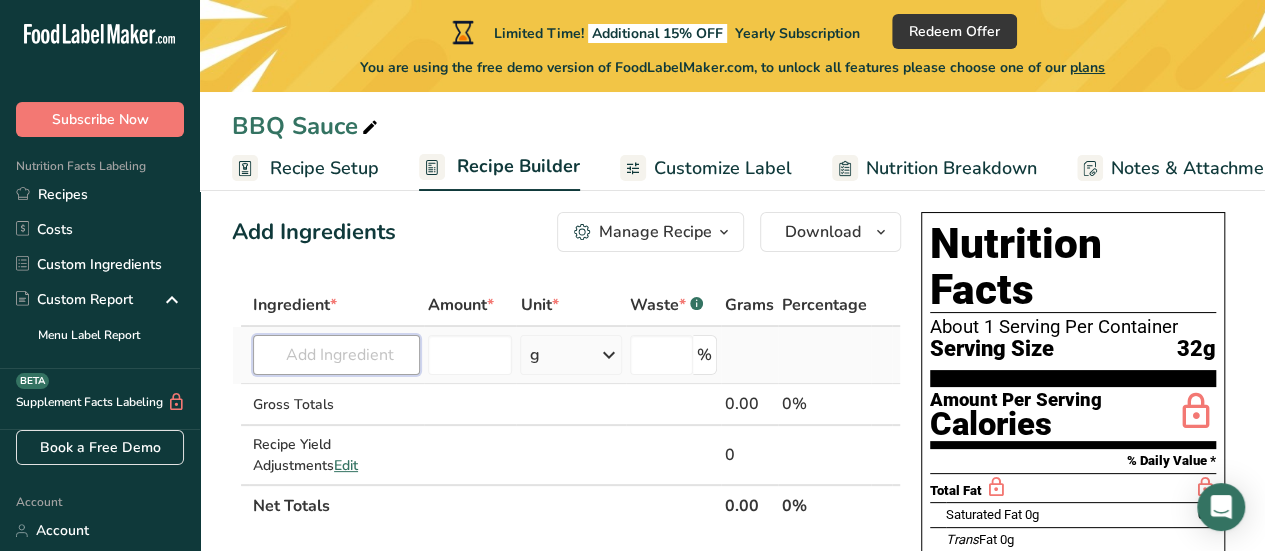 click at bounding box center (336, 355) 